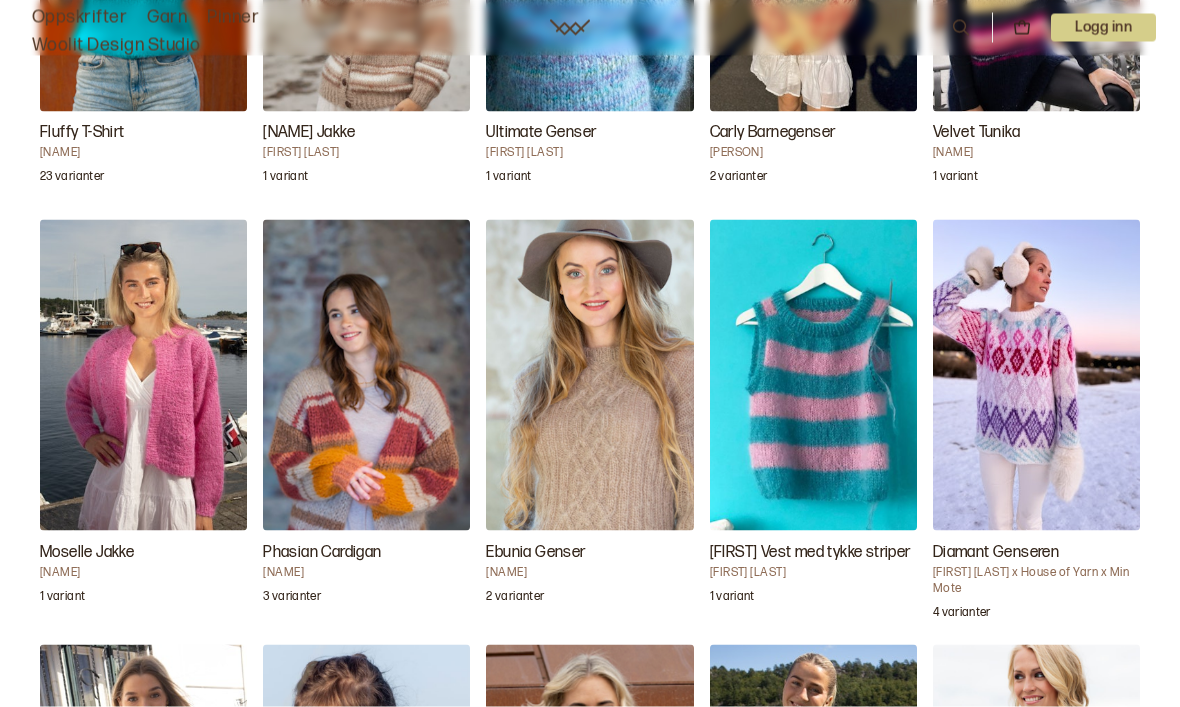 scroll, scrollTop: 6486, scrollLeft: 0, axis: vertical 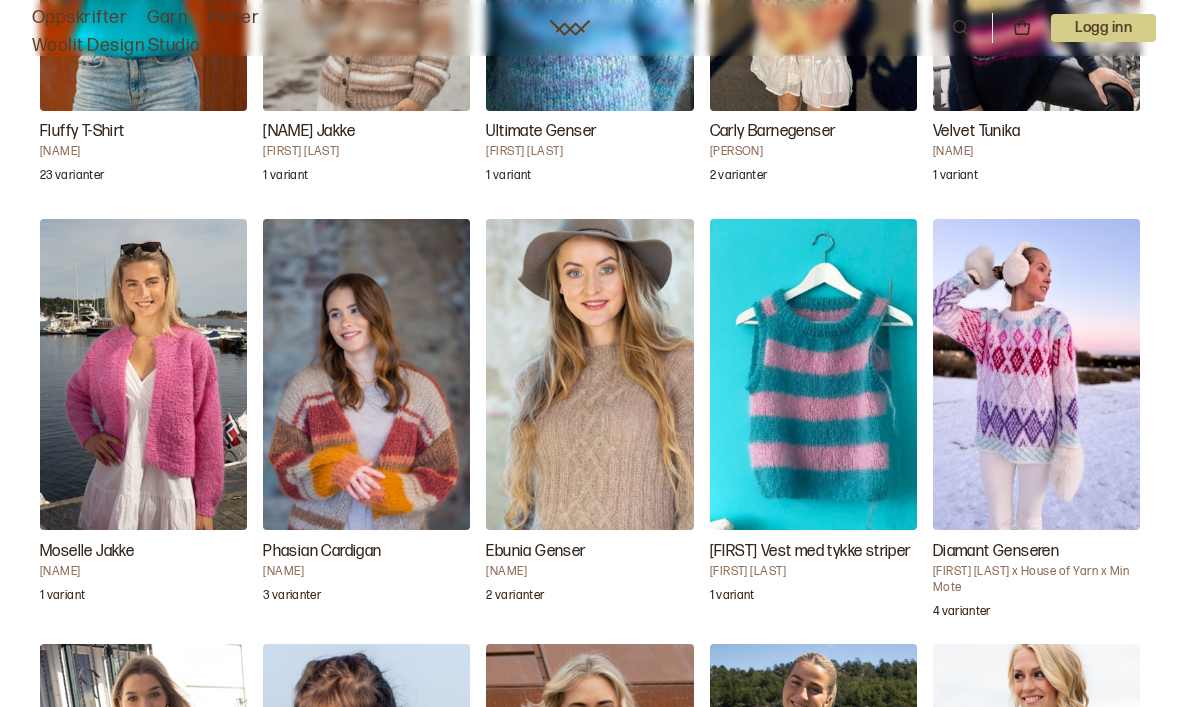 click at bounding box center (813, 374) 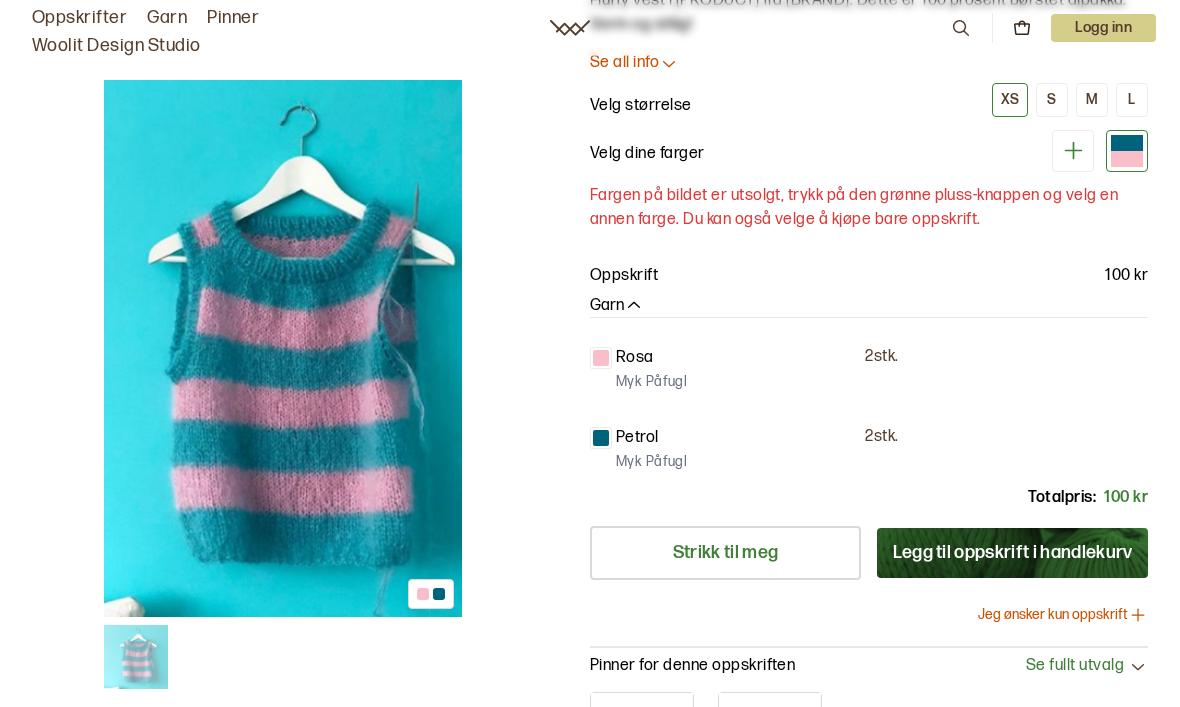 scroll, scrollTop: 0, scrollLeft: 0, axis: both 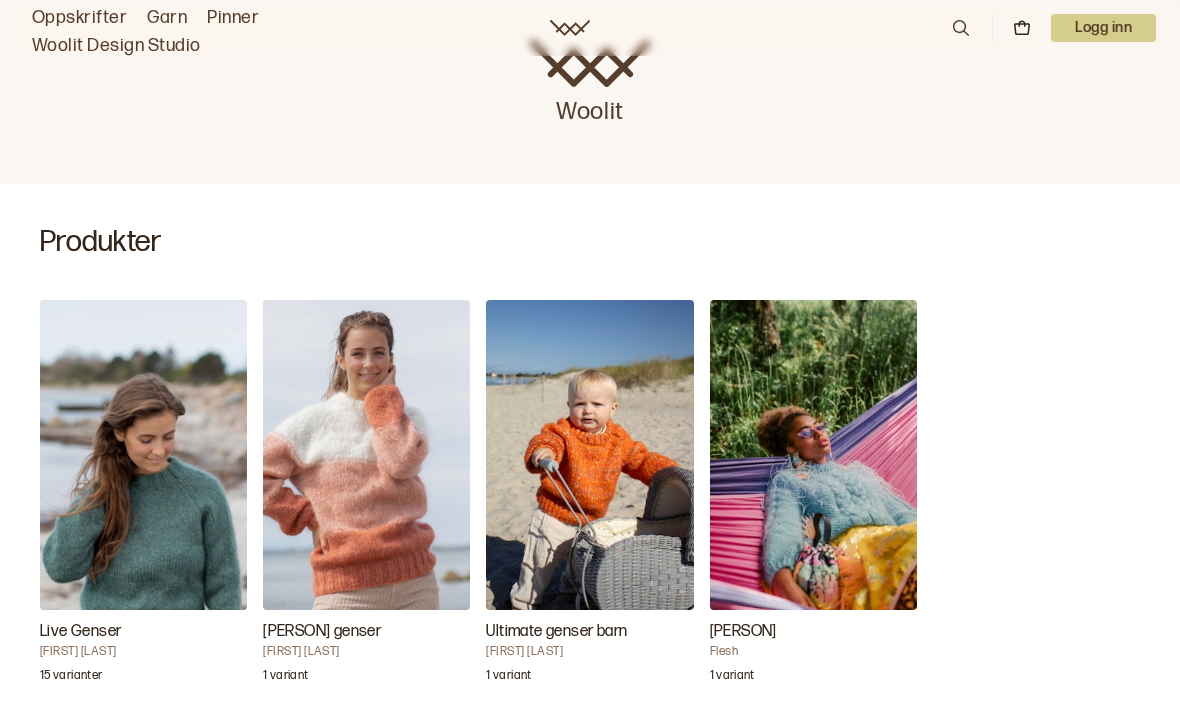 click at bounding box center (589, 455) 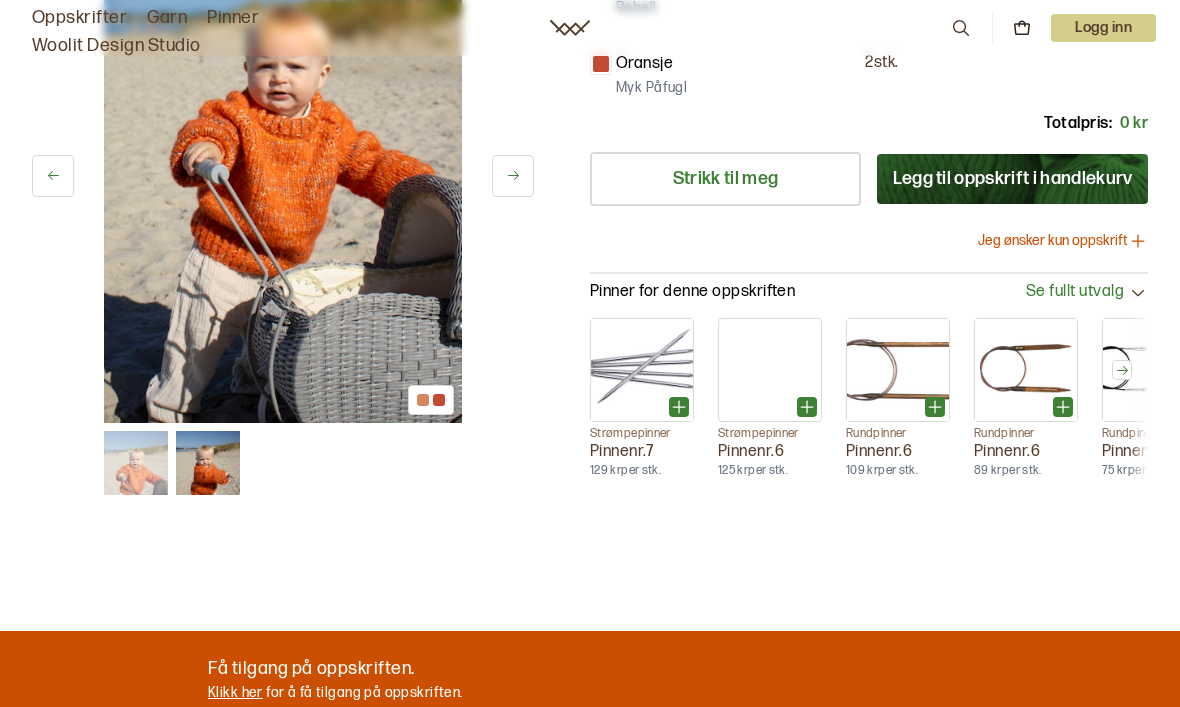 scroll, scrollTop: 583, scrollLeft: 0, axis: vertical 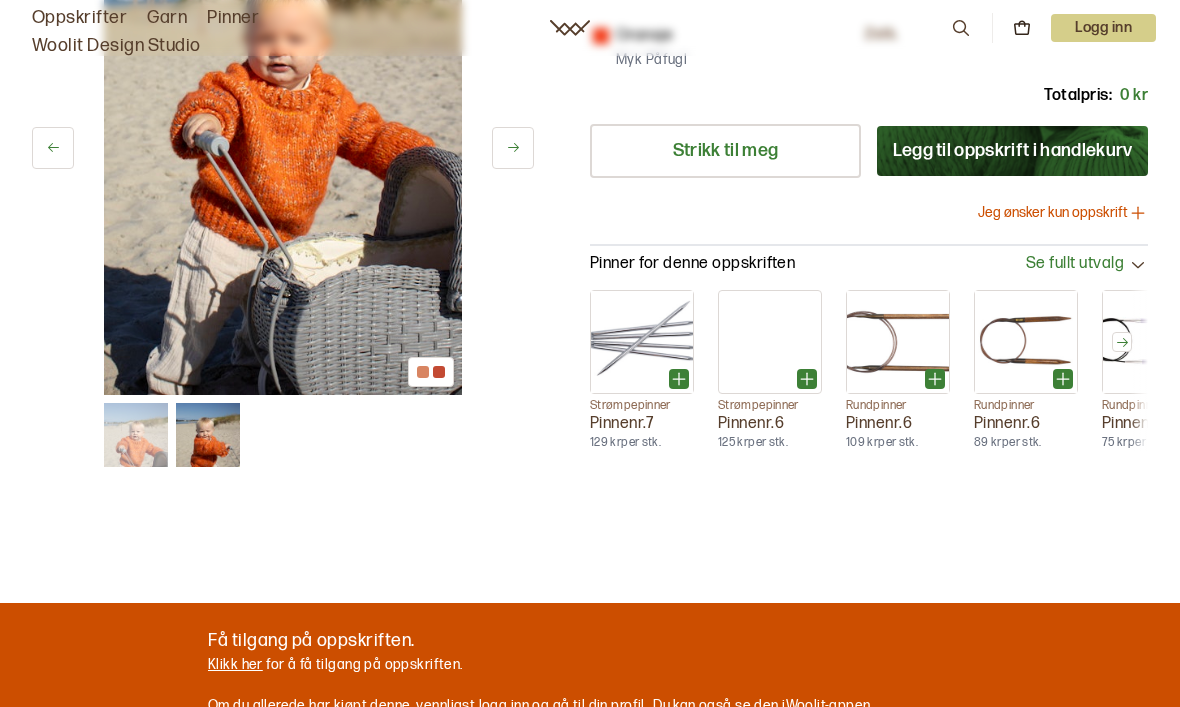 click on "Jeg ønsker kun oppskrift" at bounding box center [1063, 213] 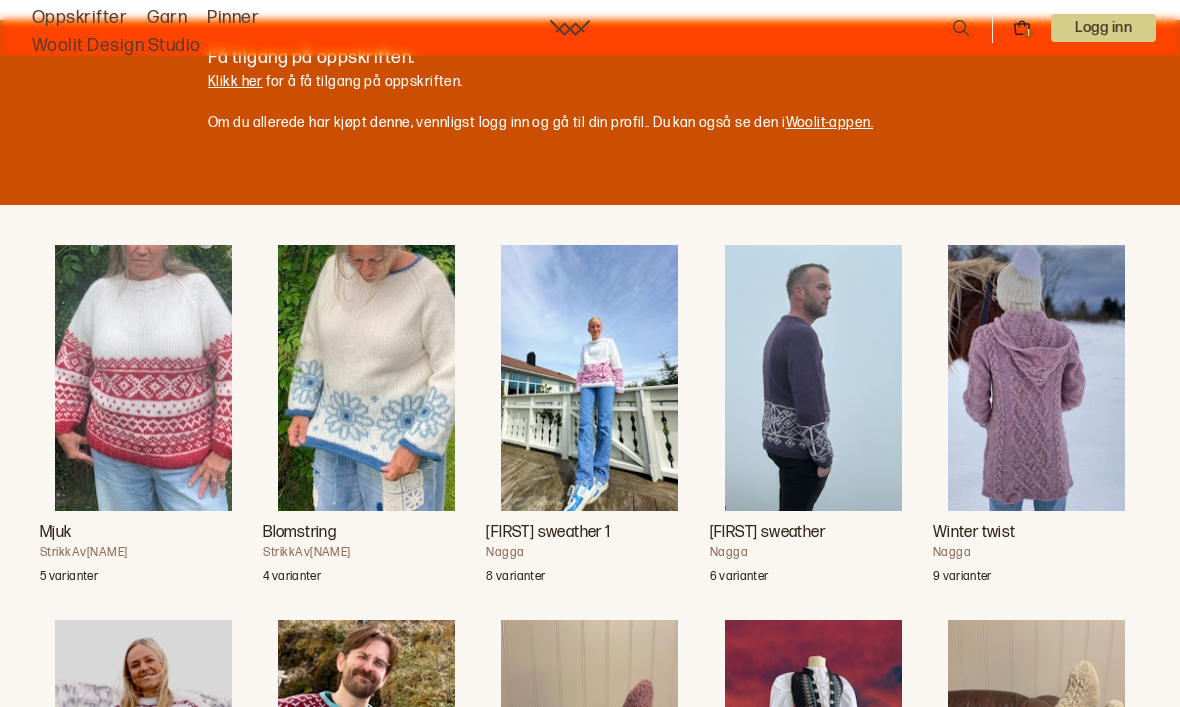 scroll, scrollTop: 0, scrollLeft: 0, axis: both 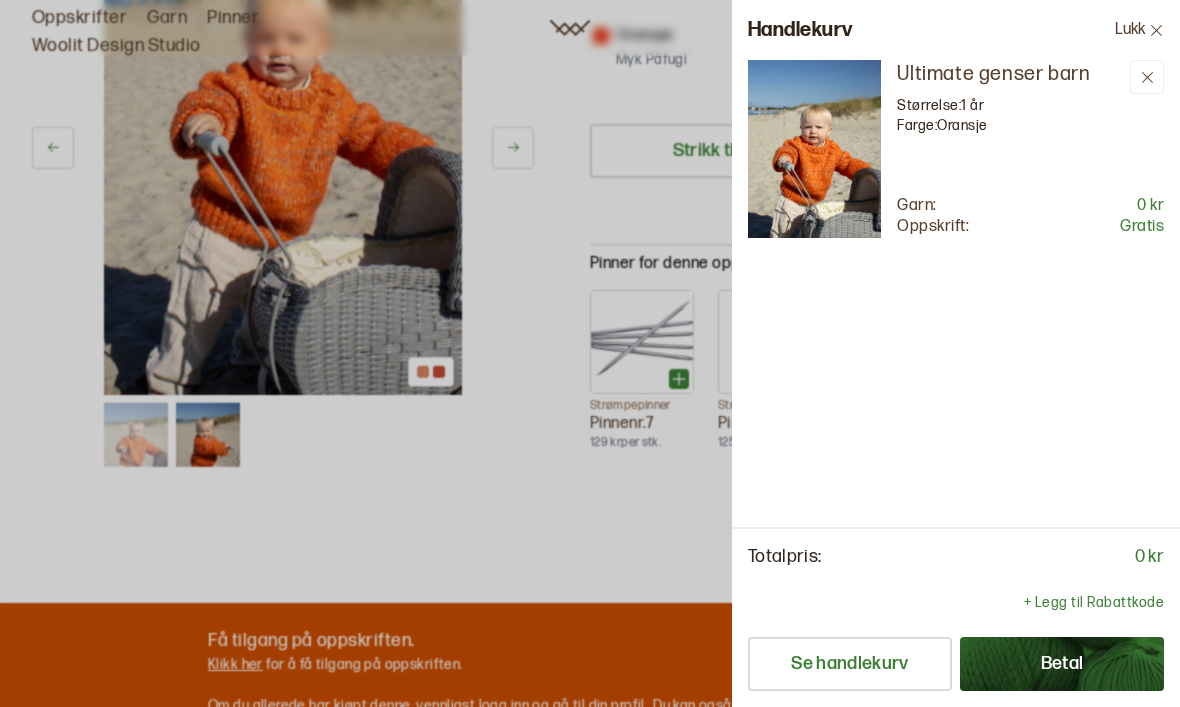 click at bounding box center [590, 353] 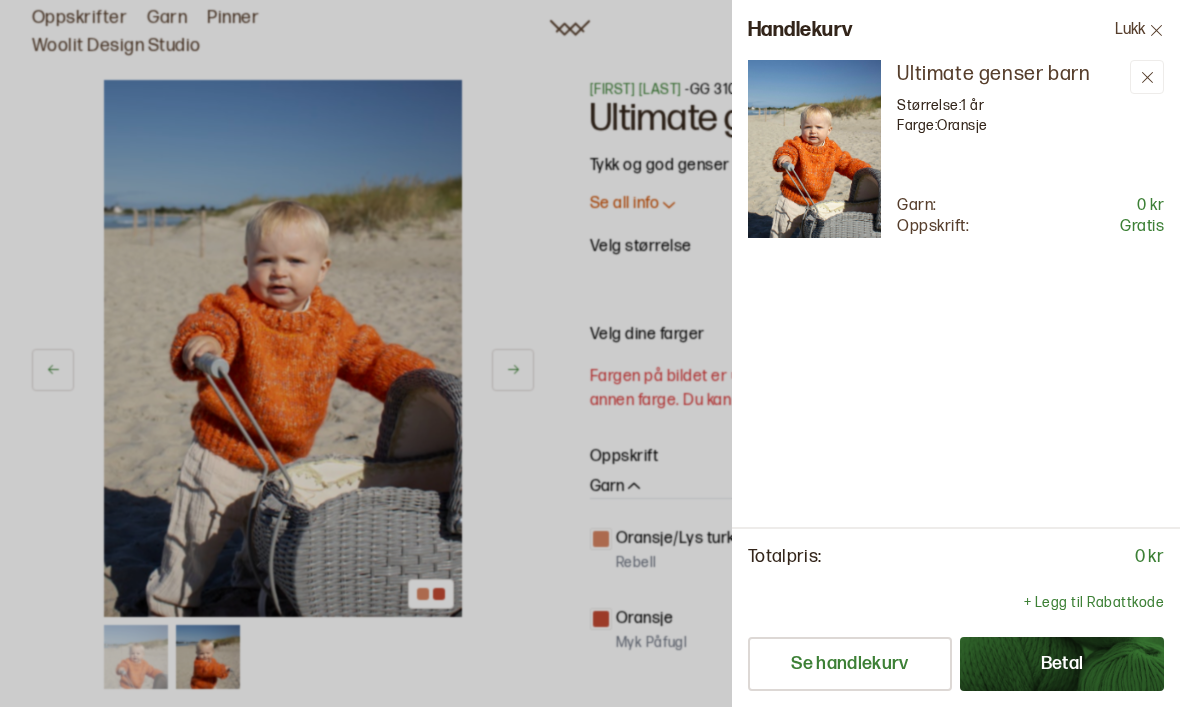 scroll, scrollTop: 583, scrollLeft: 0, axis: vertical 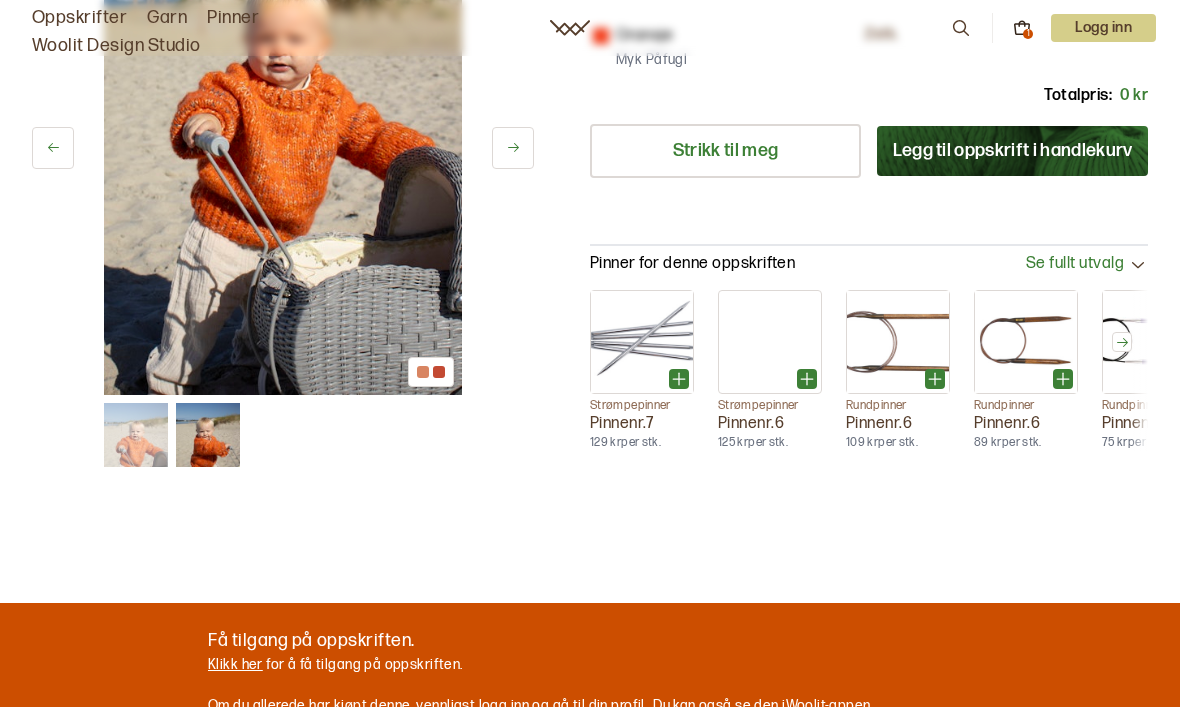 click on "Klikk her" at bounding box center (235, 664) 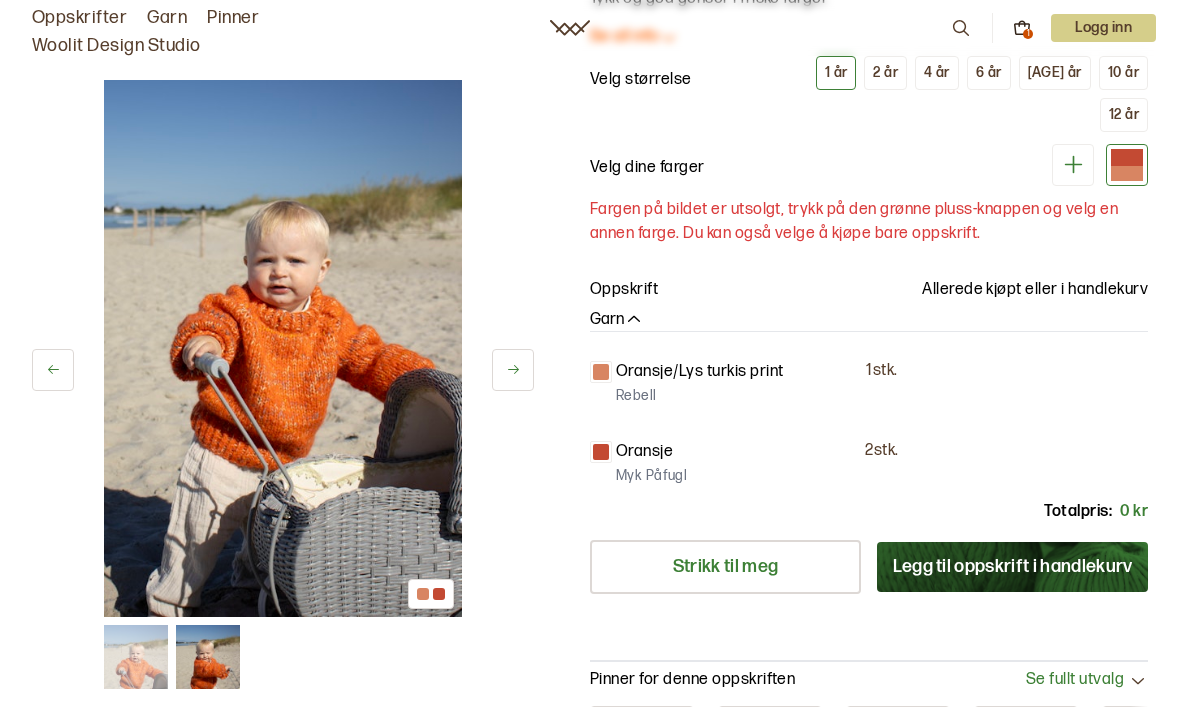 scroll, scrollTop: 0, scrollLeft: 0, axis: both 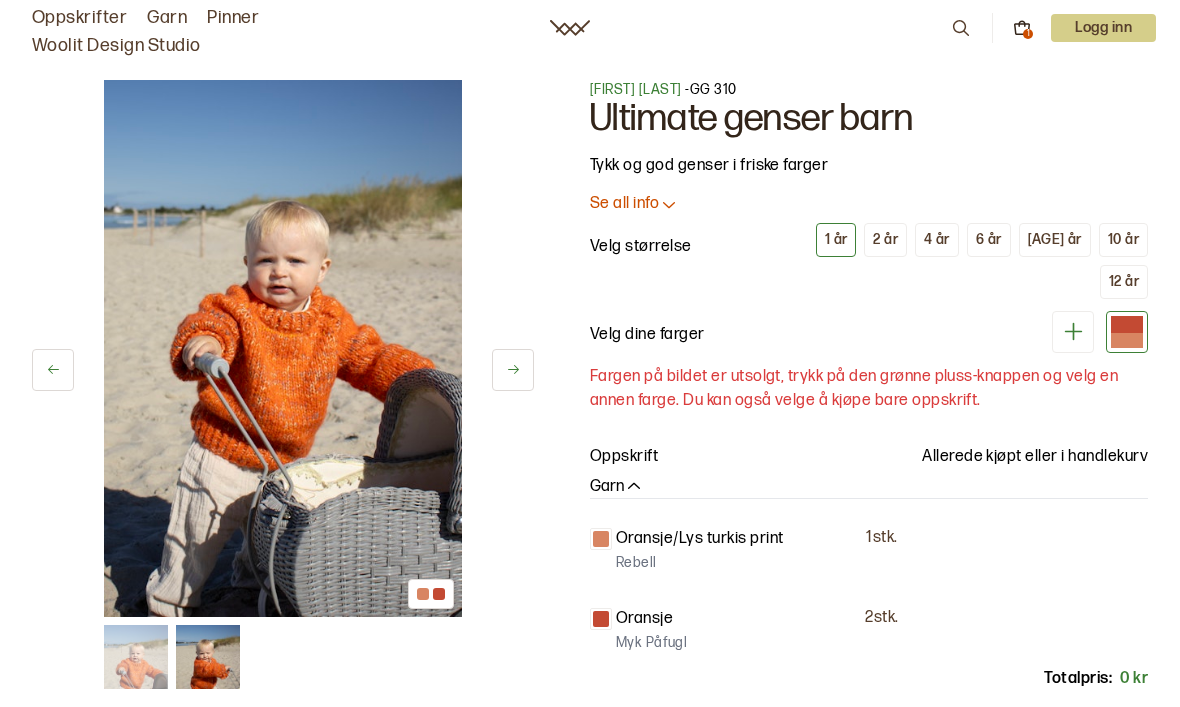 click on "1" at bounding box center (1028, 34) 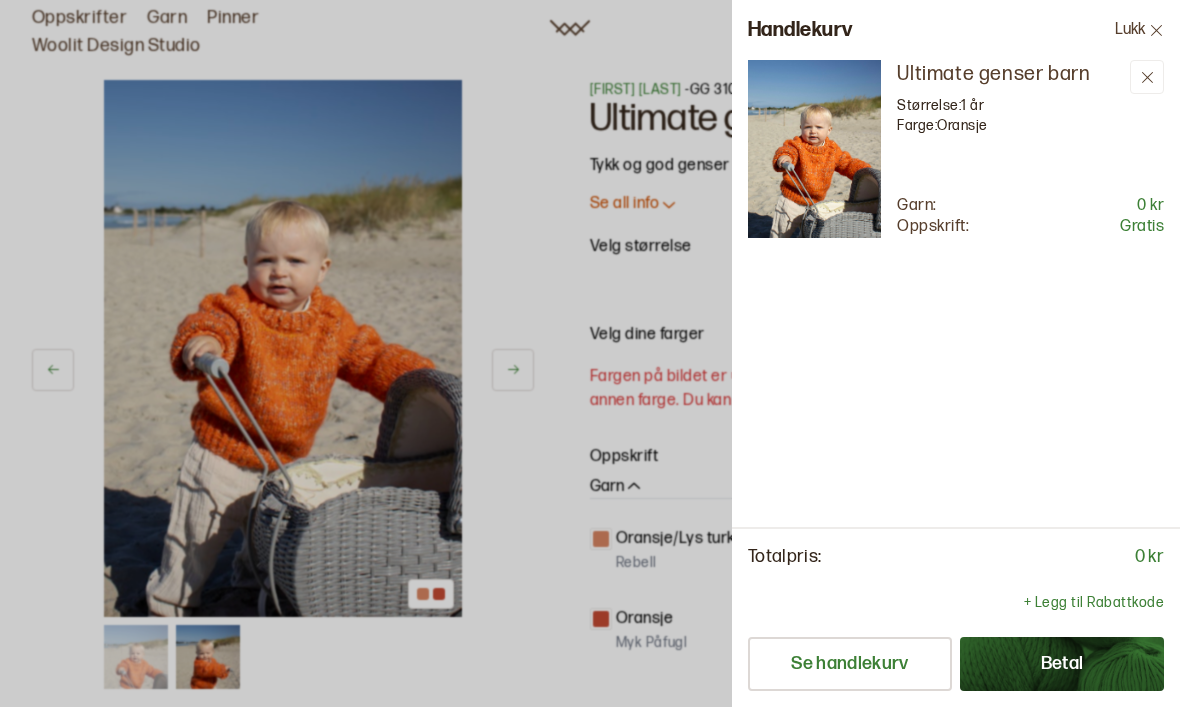 click on "Betal" at bounding box center (1062, 664) 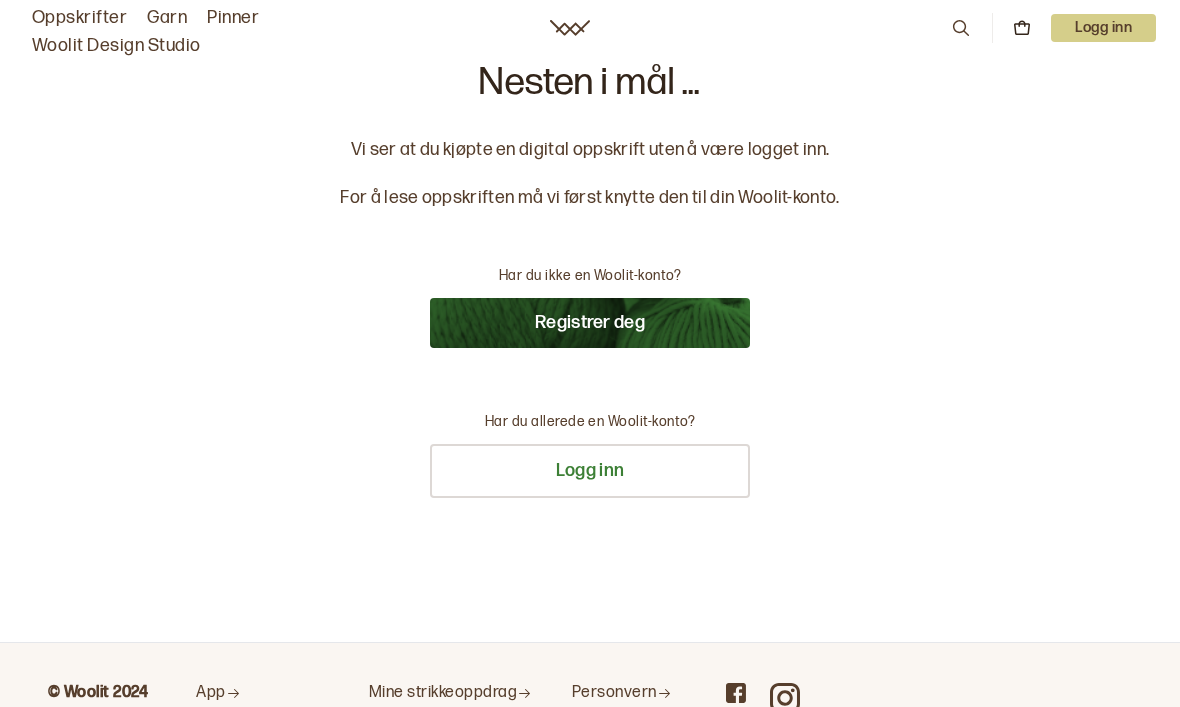 scroll, scrollTop: 0, scrollLeft: 0, axis: both 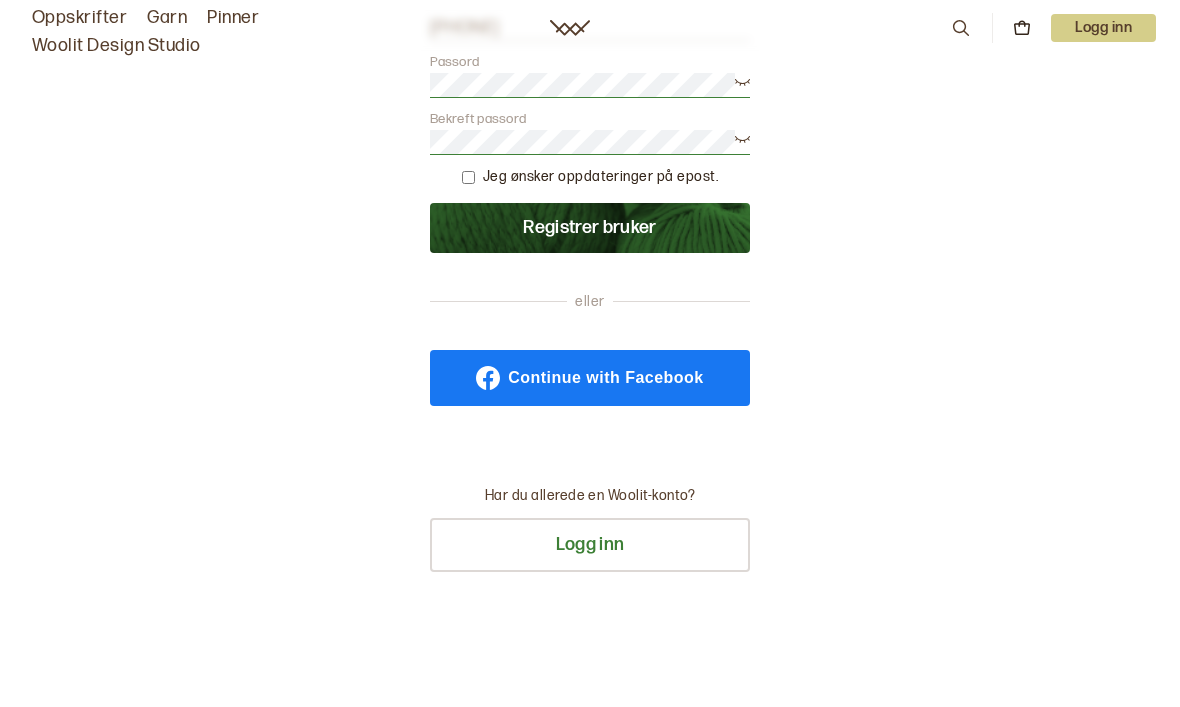 click at bounding box center [468, 177] 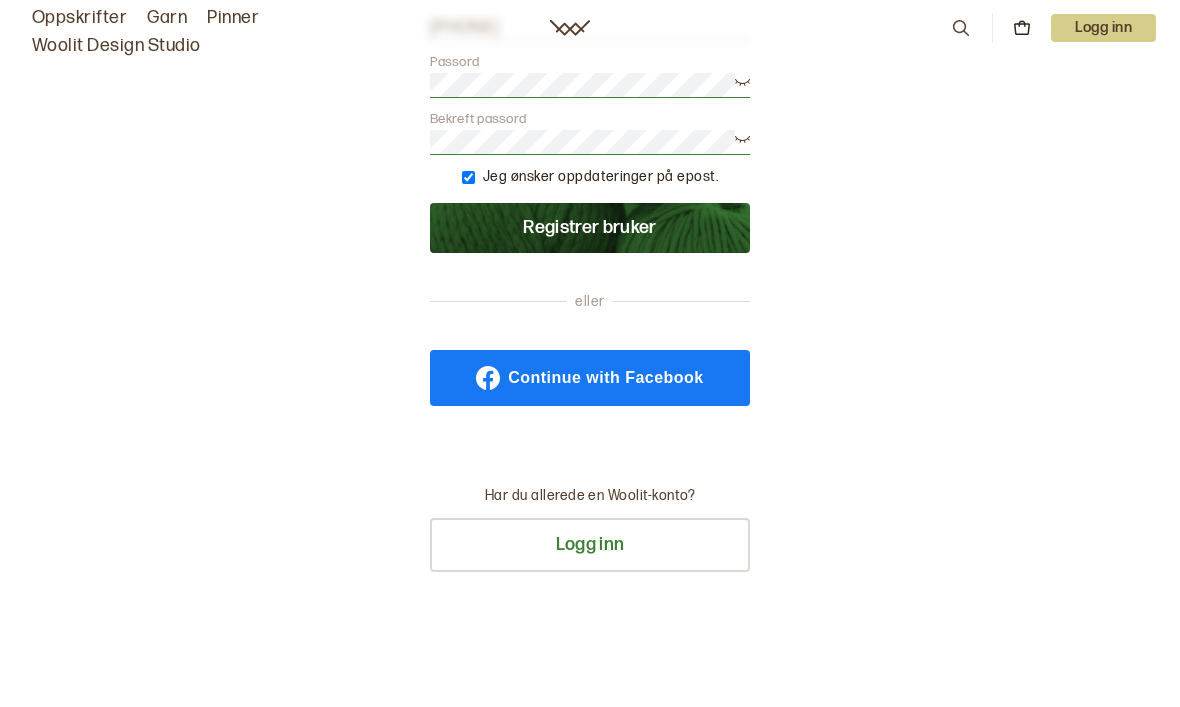 click on "Registrer bruker" at bounding box center [590, 228] 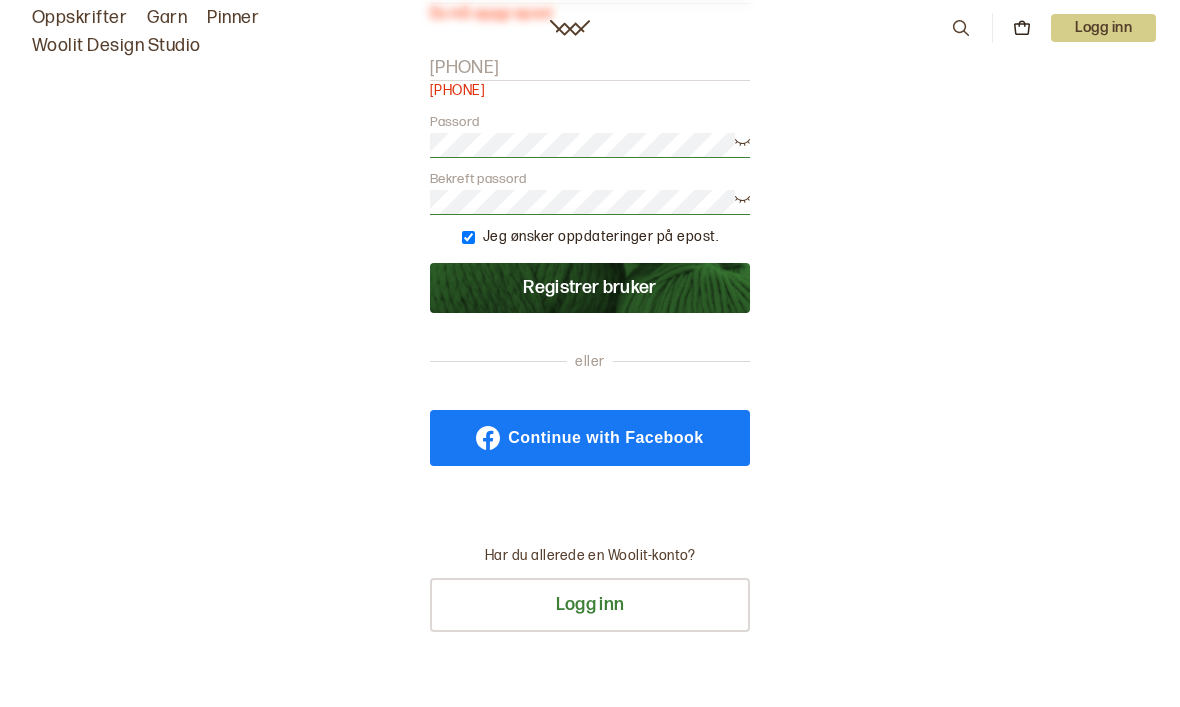 click on "[PHONE]" at bounding box center [464, 68] 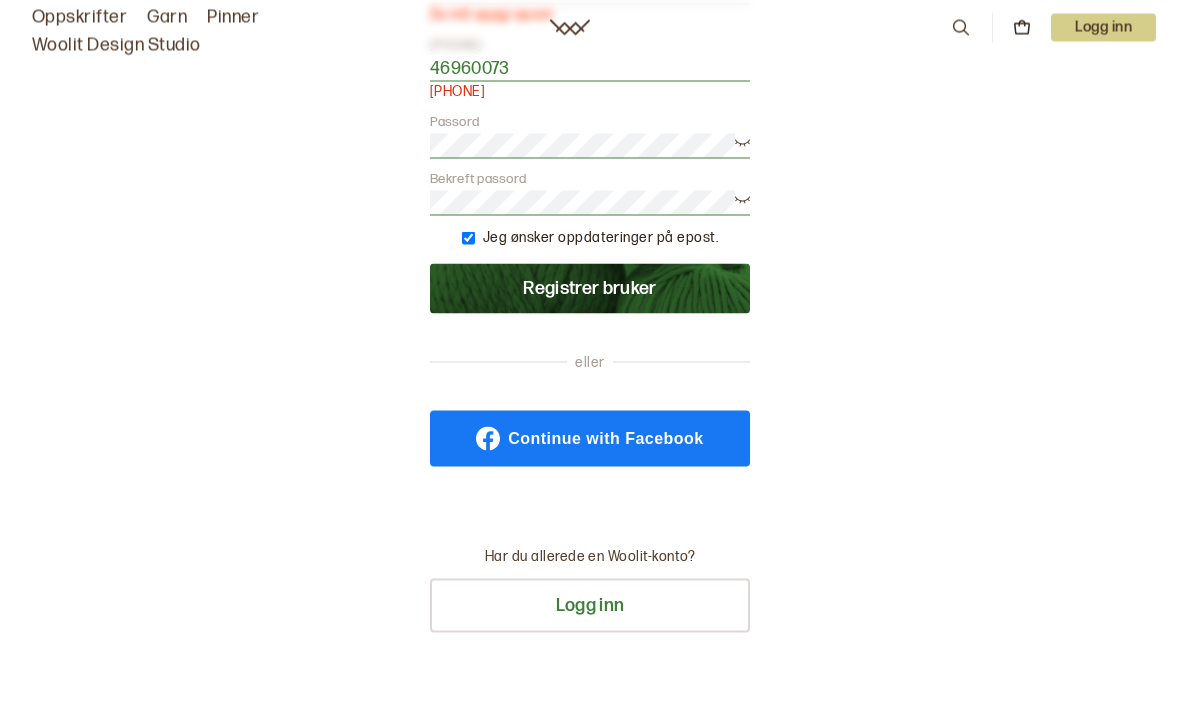 type on "46960073" 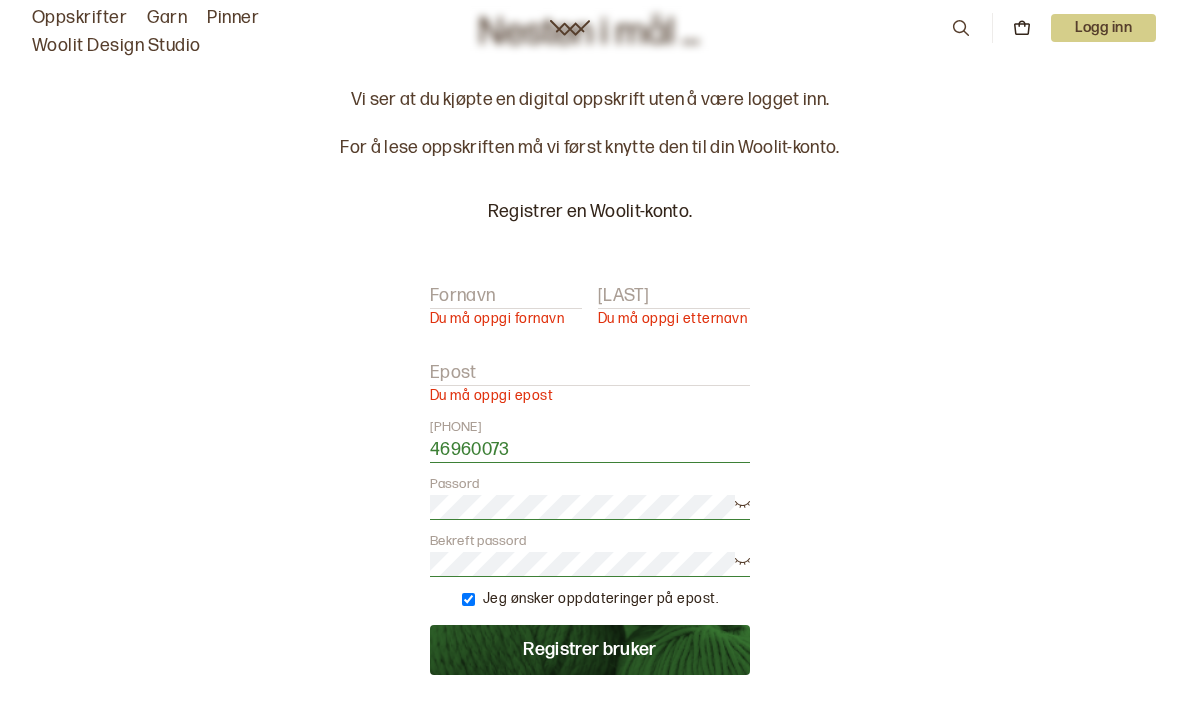 scroll, scrollTop: 51, scrollLeft: 0, axis: vertical 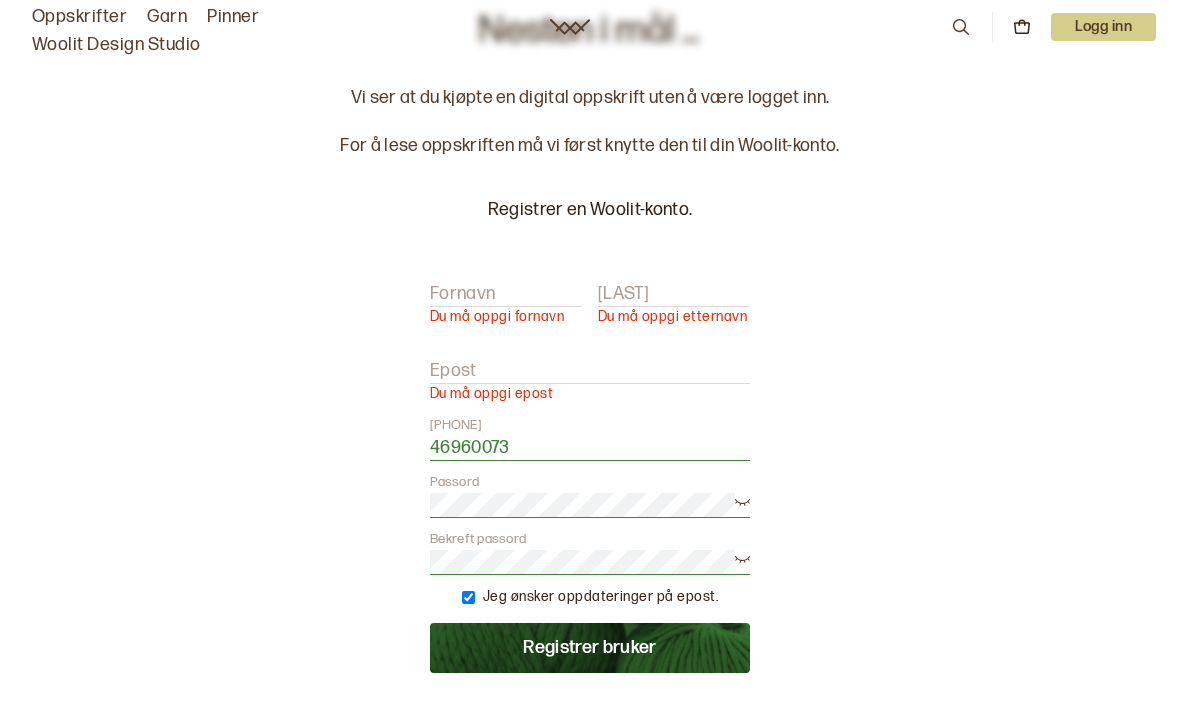 click on "Fornavn" at bounding box center [462, 295] 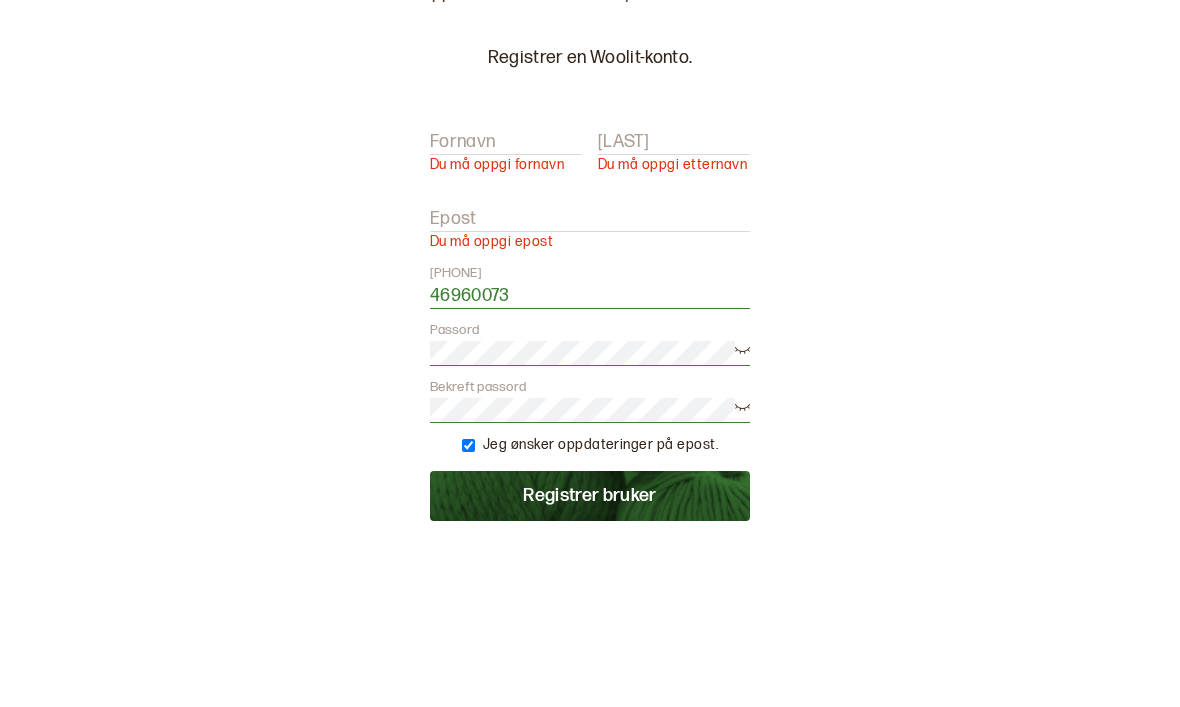 type on "Sylvia" 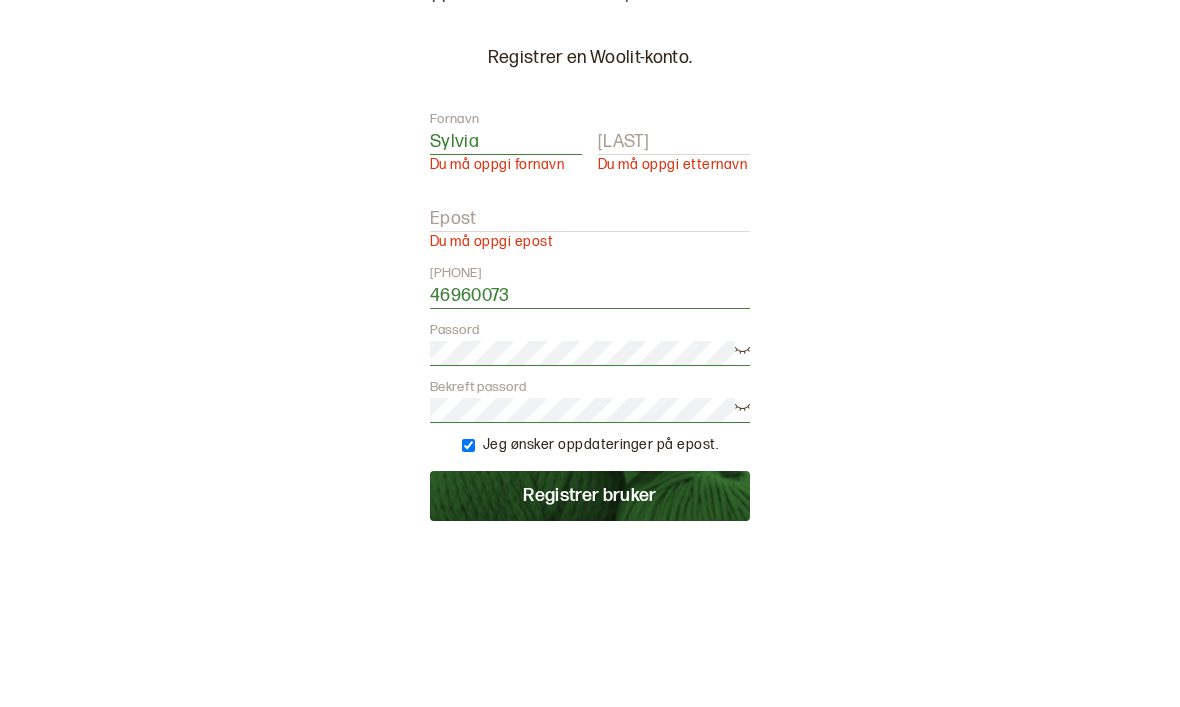 type on "Donlan" 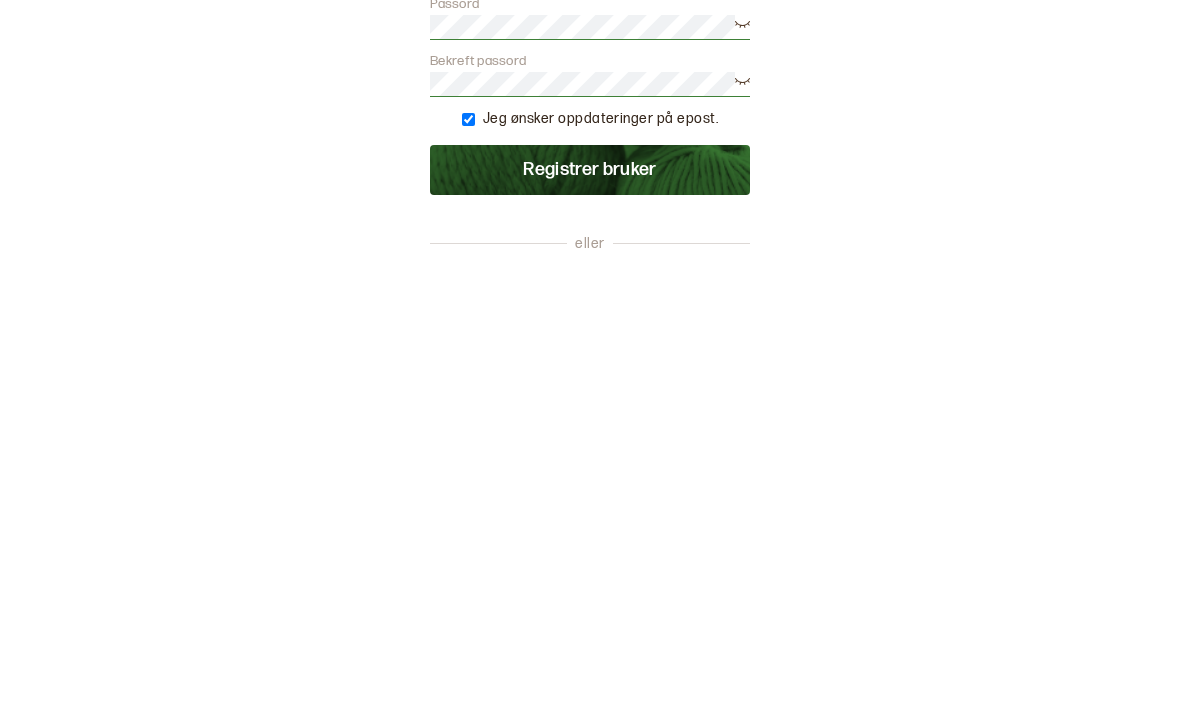type on "[EMAIL]" 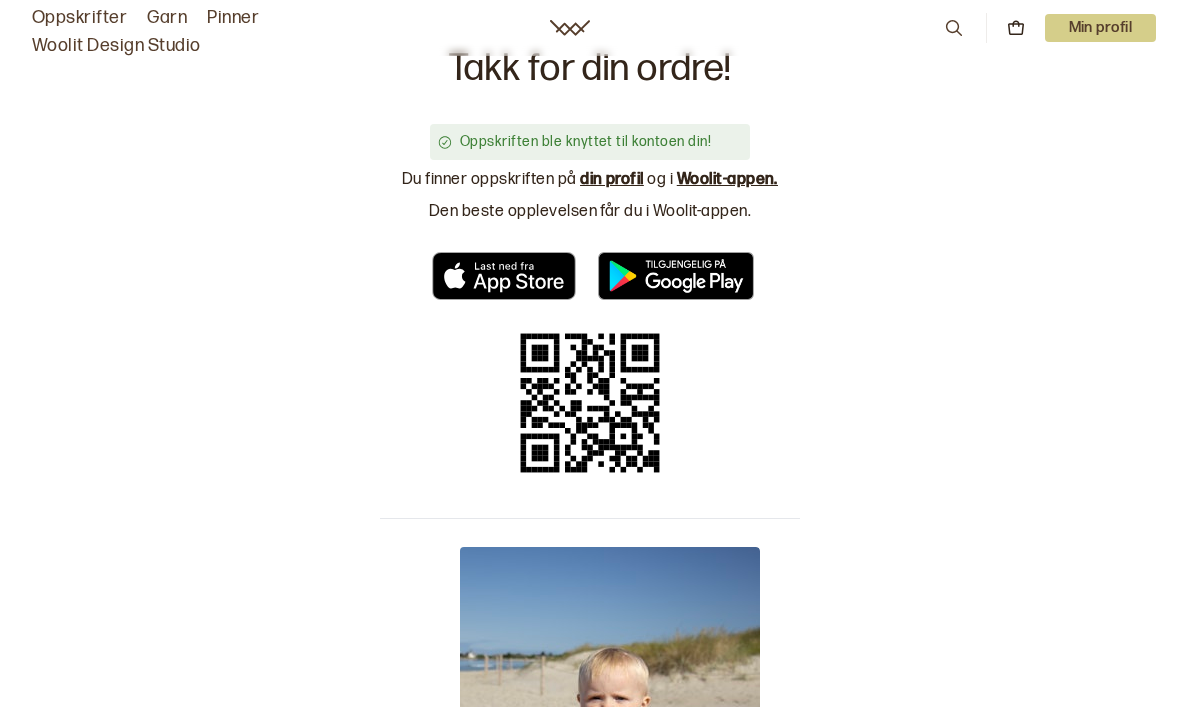 scroll, scrollTop: 0, scrollLeft: 0, axis: both 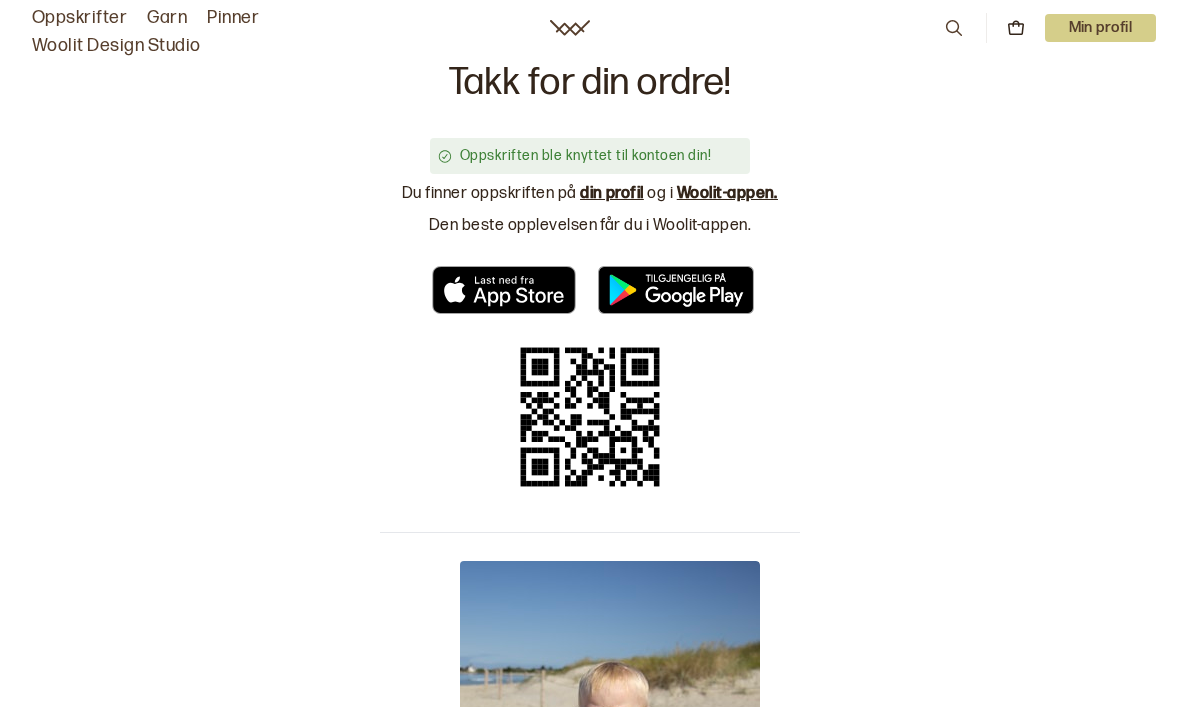 click on "Min profil" at bounding box center (1101, 28) 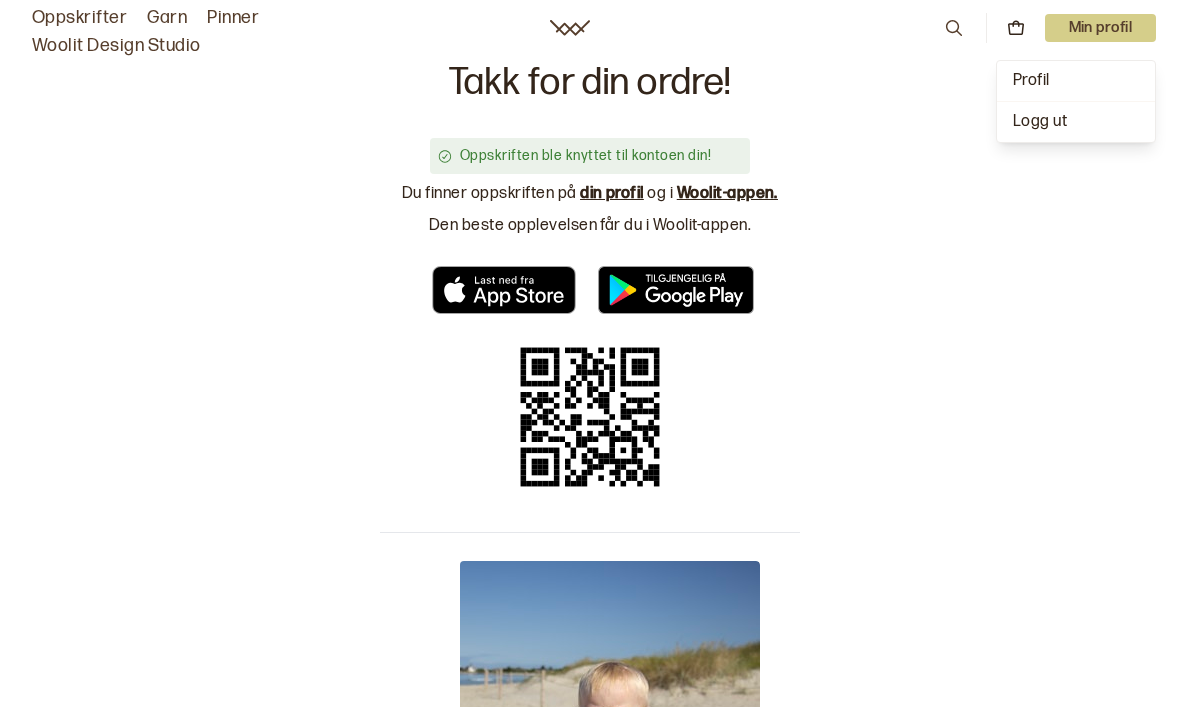 click on "Profil" at bounding box center (1031, 80) 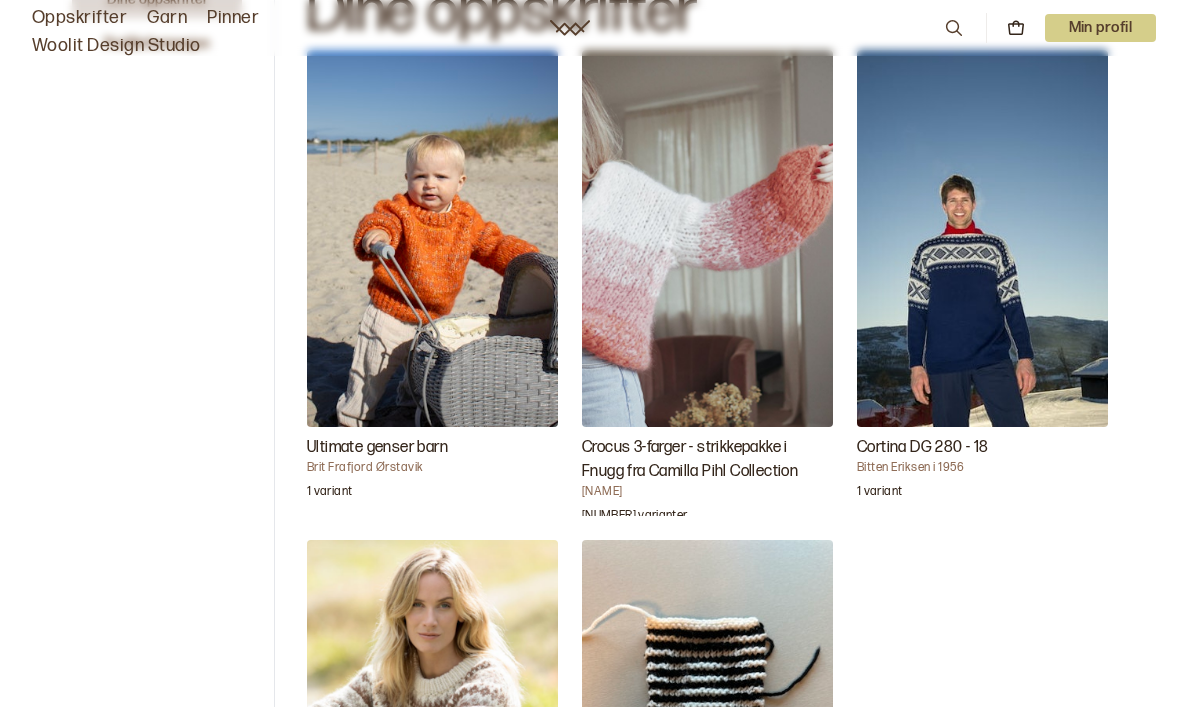 scroll, scrollTop: 0, scrollLeft: 0, axis: both 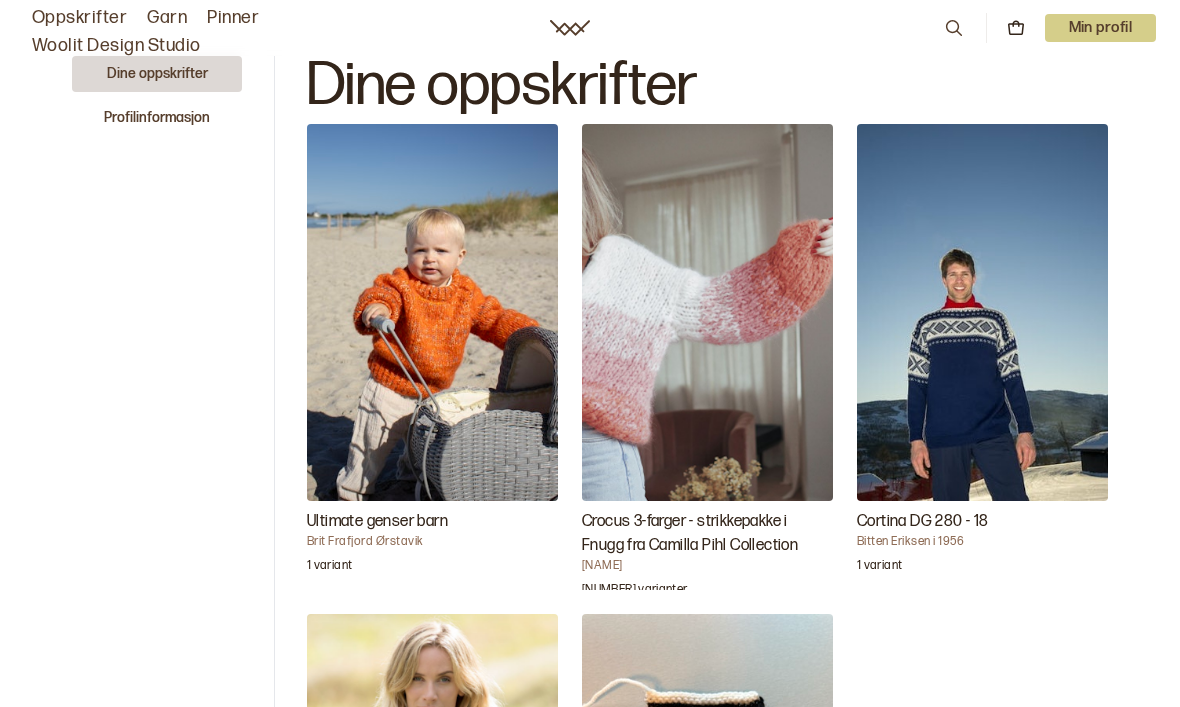 click on "Ultimate genser barn" at bounding box center (432, 522) 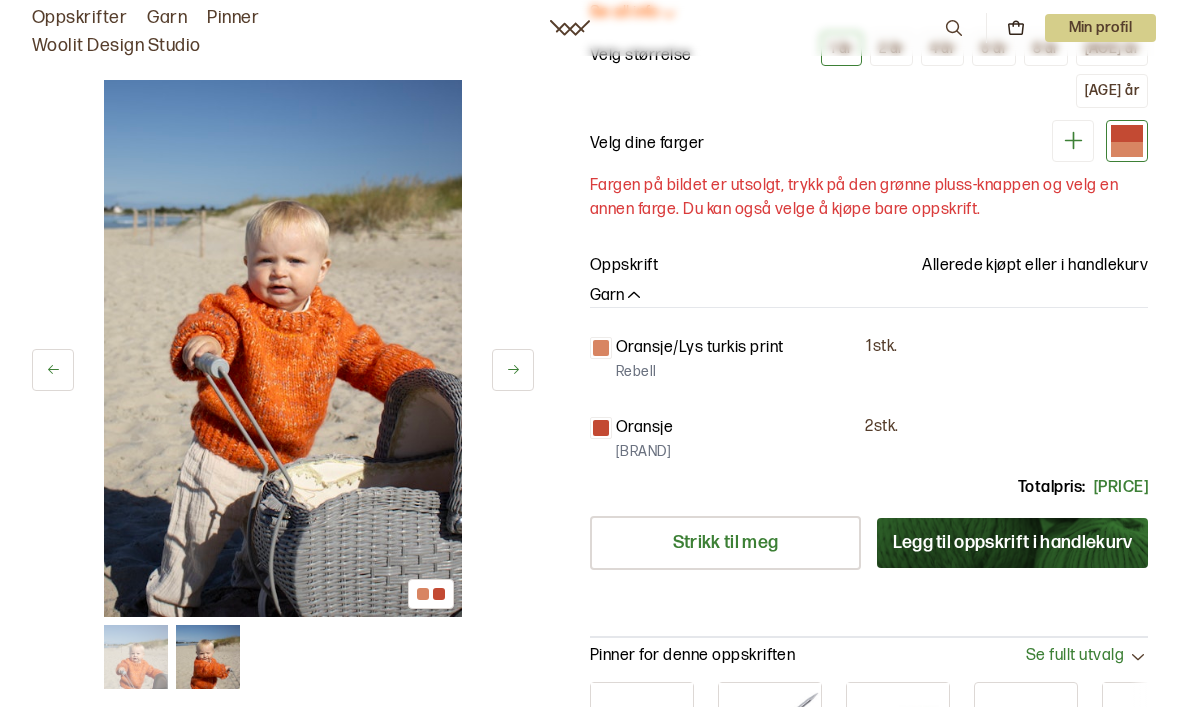 scroll, scrollTop: 59, scrollLeft: 0, axis: vertical 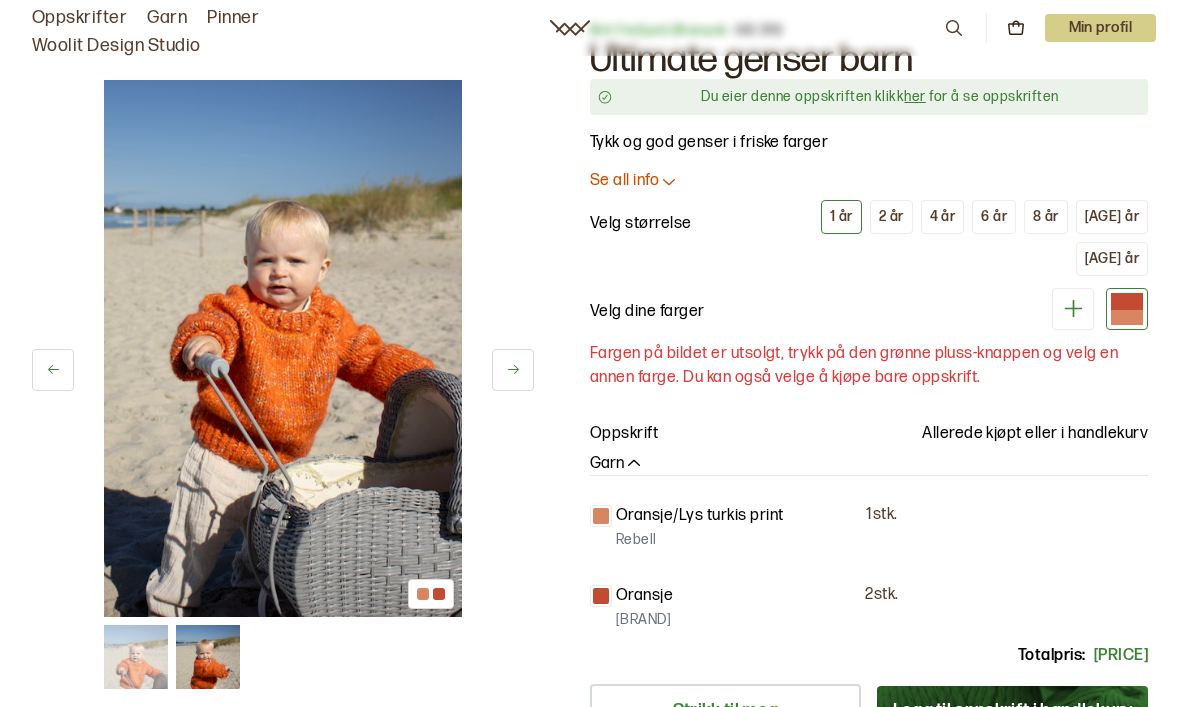 click on "2 år" at bounding box center [891, 217] 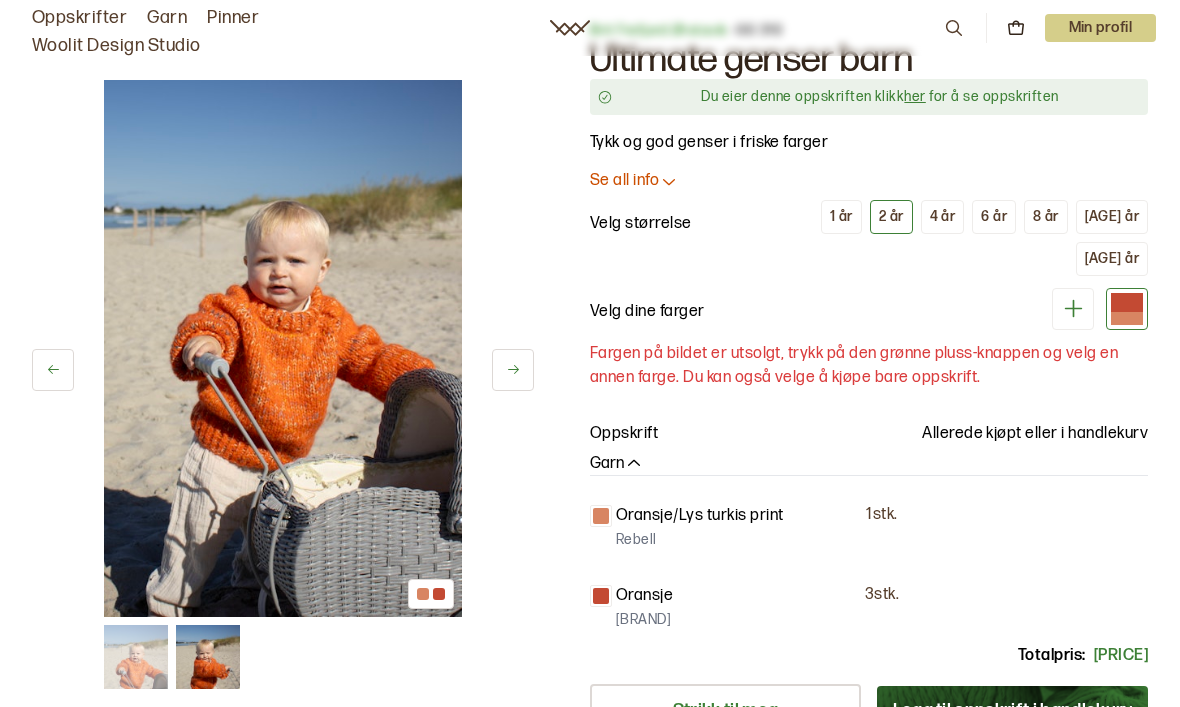 click on "1 år" at bounding box center [841, 217] 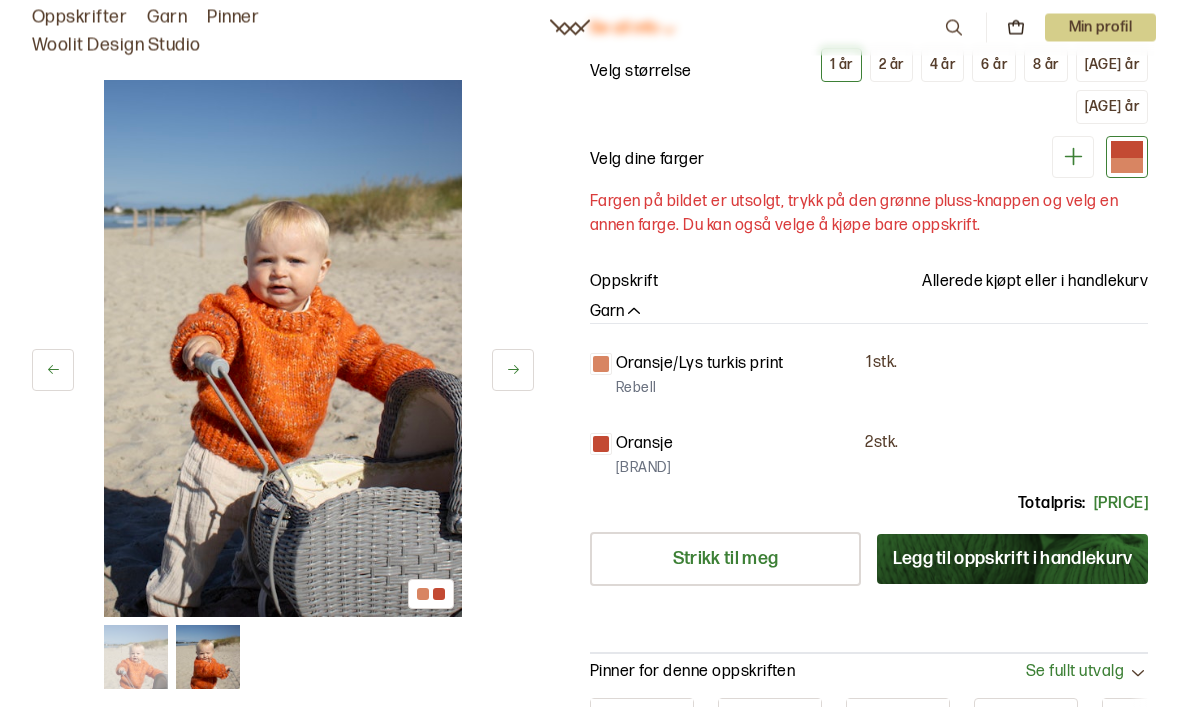 scroll, scrollTop: 0, scrollLeft: 0, axis: both 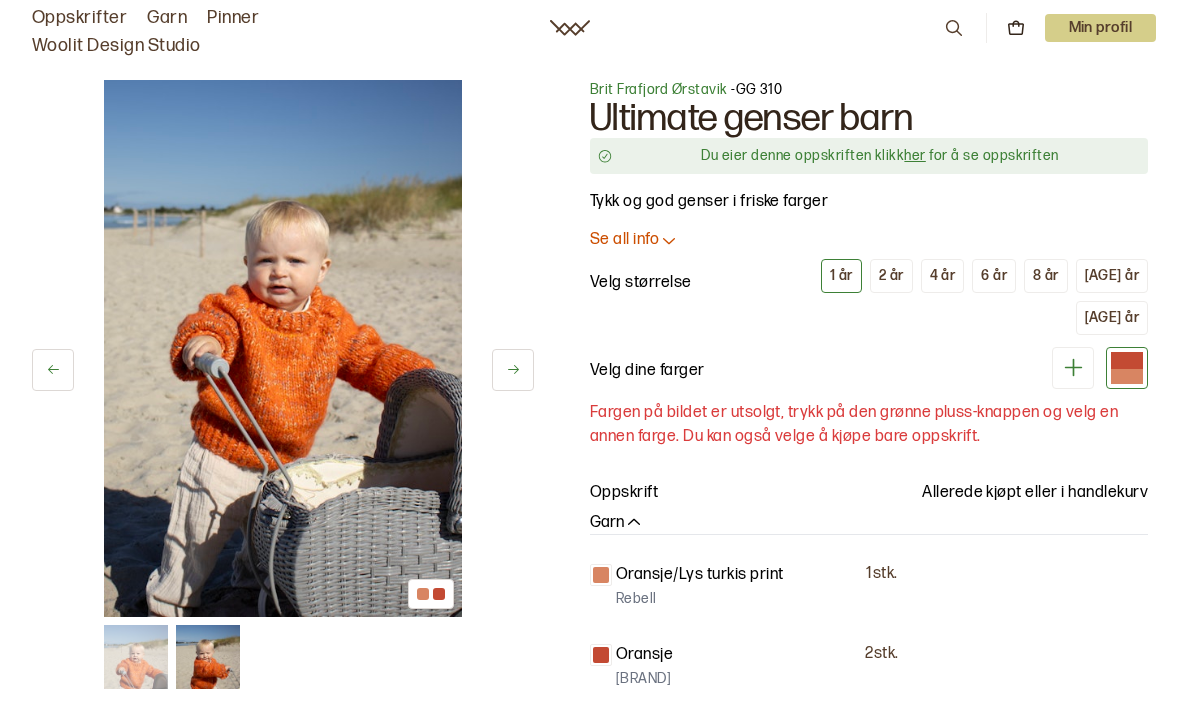 click 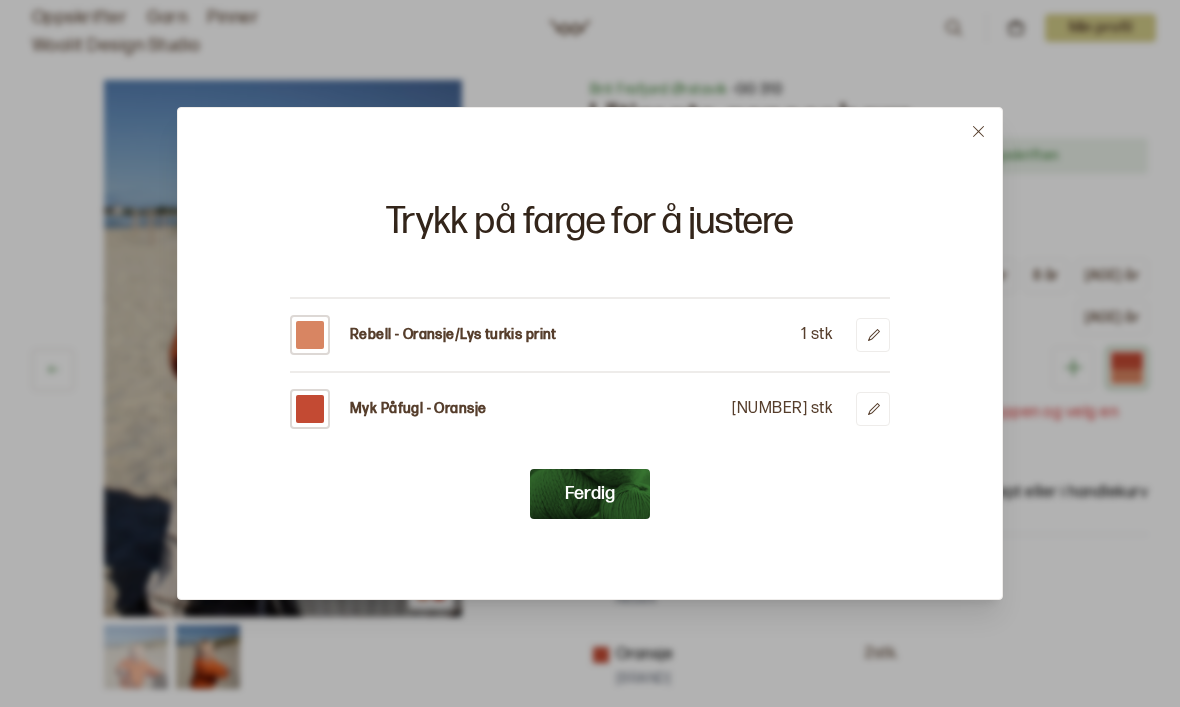 click on "[BRAND]" at bounding box center [590, 353] 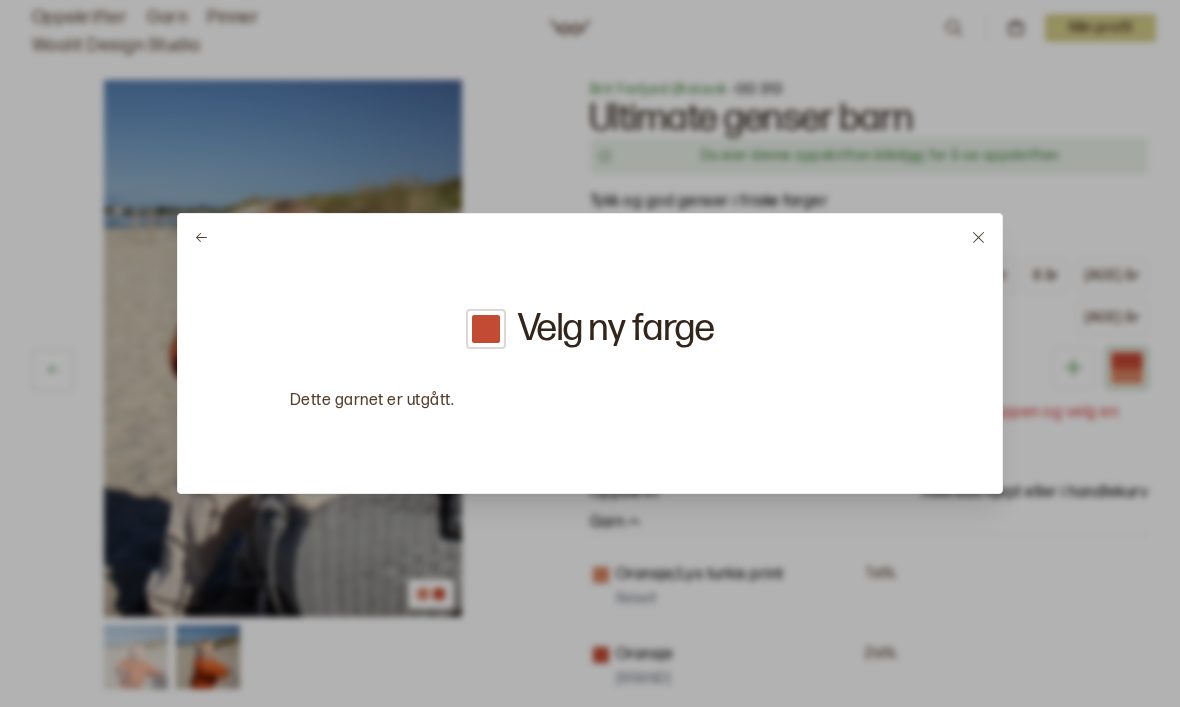 click at bounding box center [486, 329] 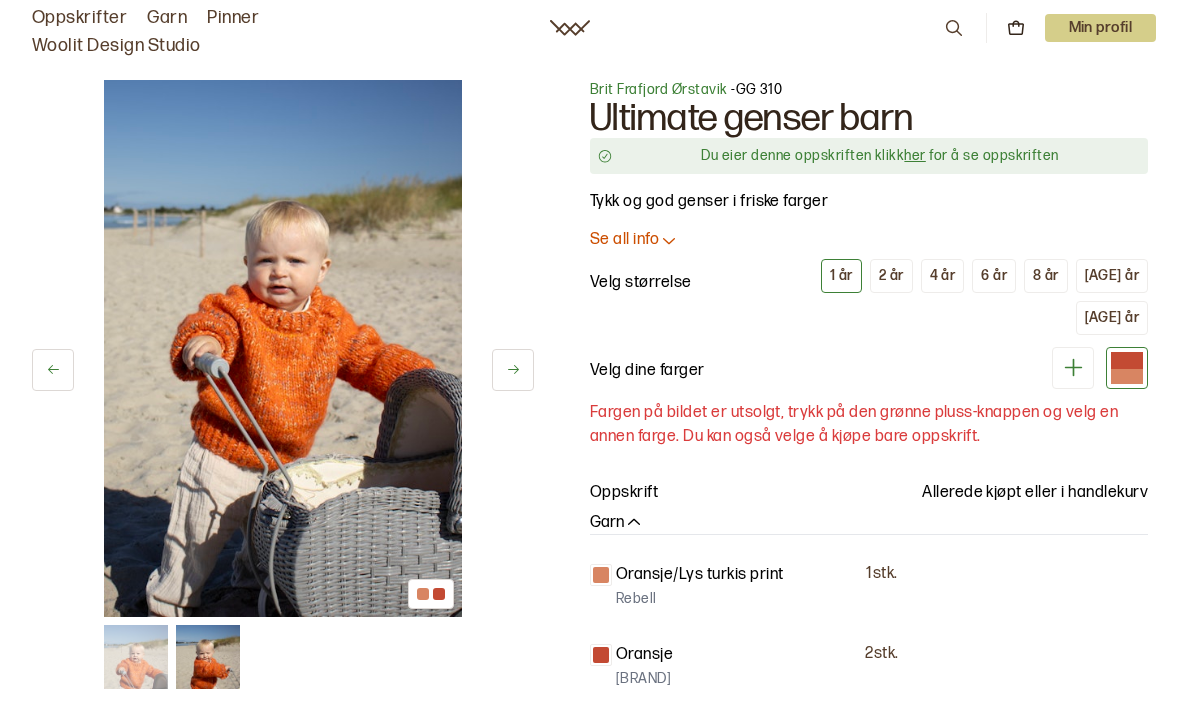click at bounding box center [1127, 376] 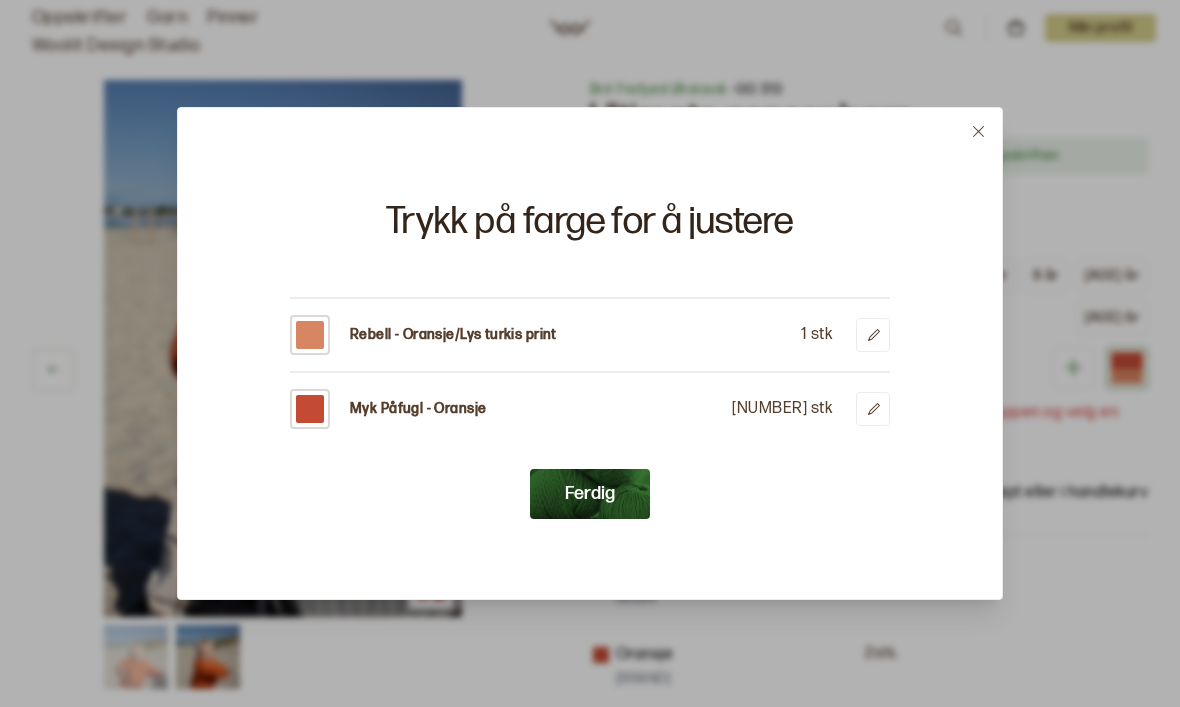 click at bounding box center [873, 335] 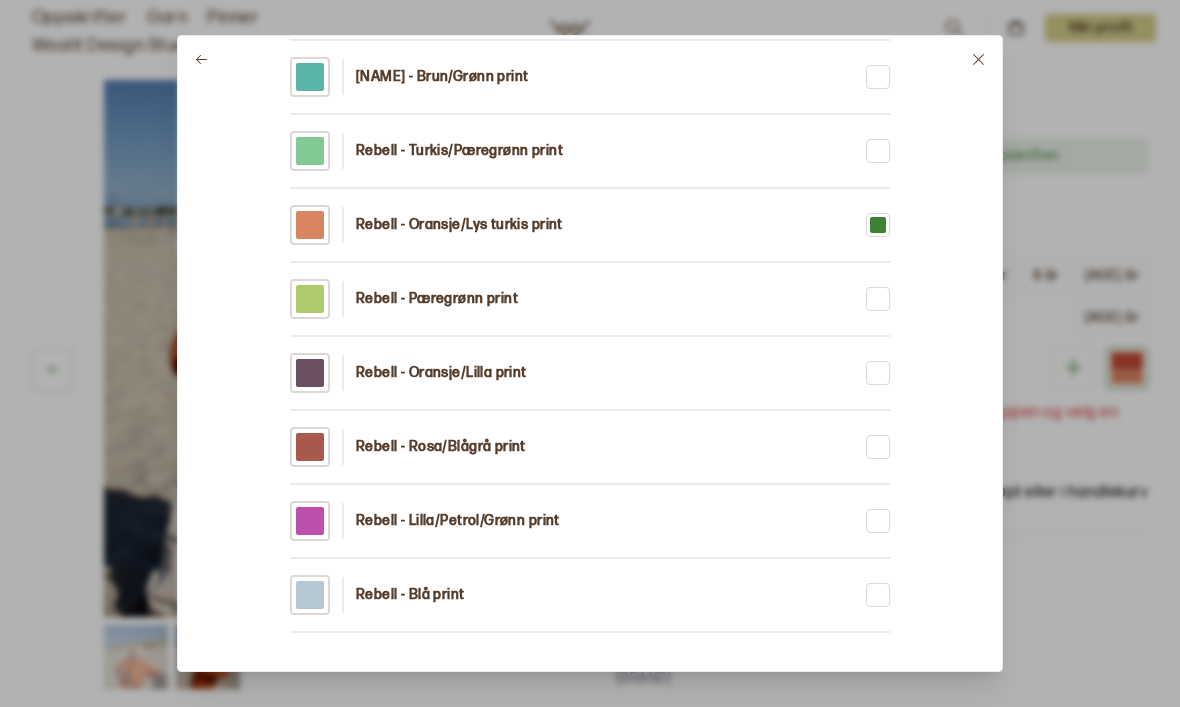 scroll, scrollTop: 261, scrollLeft: 0, axis: vertical 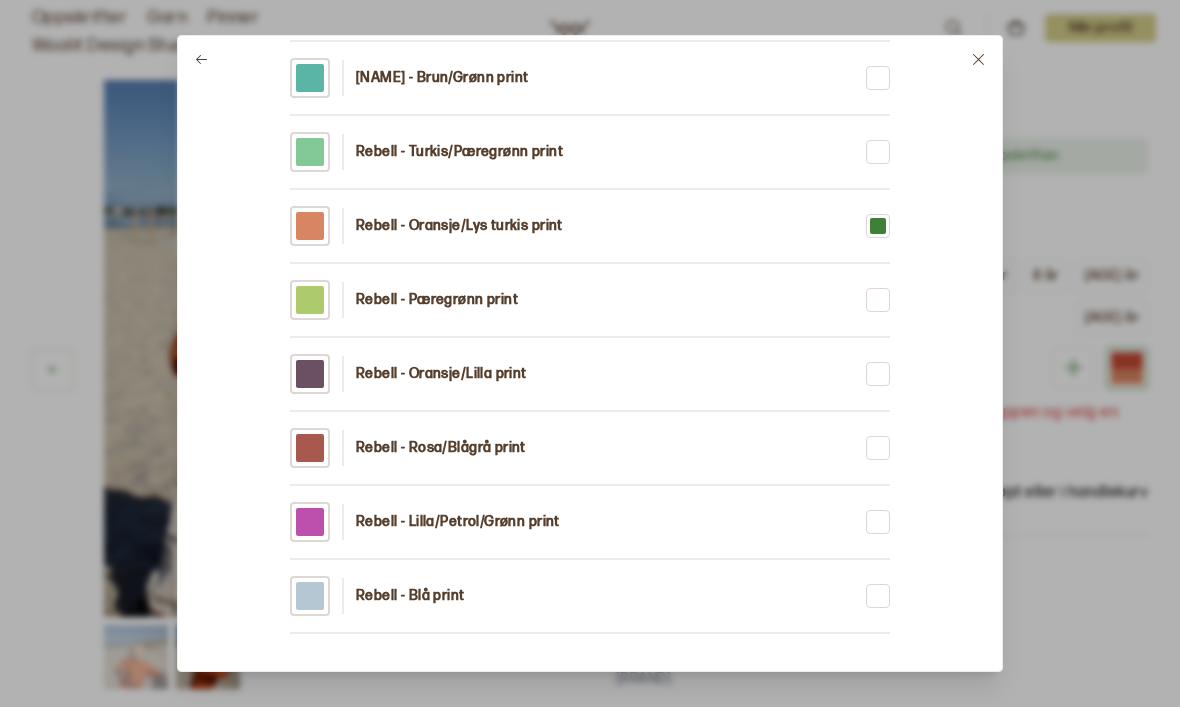 click on "Rebell - Lilla/Petrol/Grønn print" at bounding box center (458, 522) 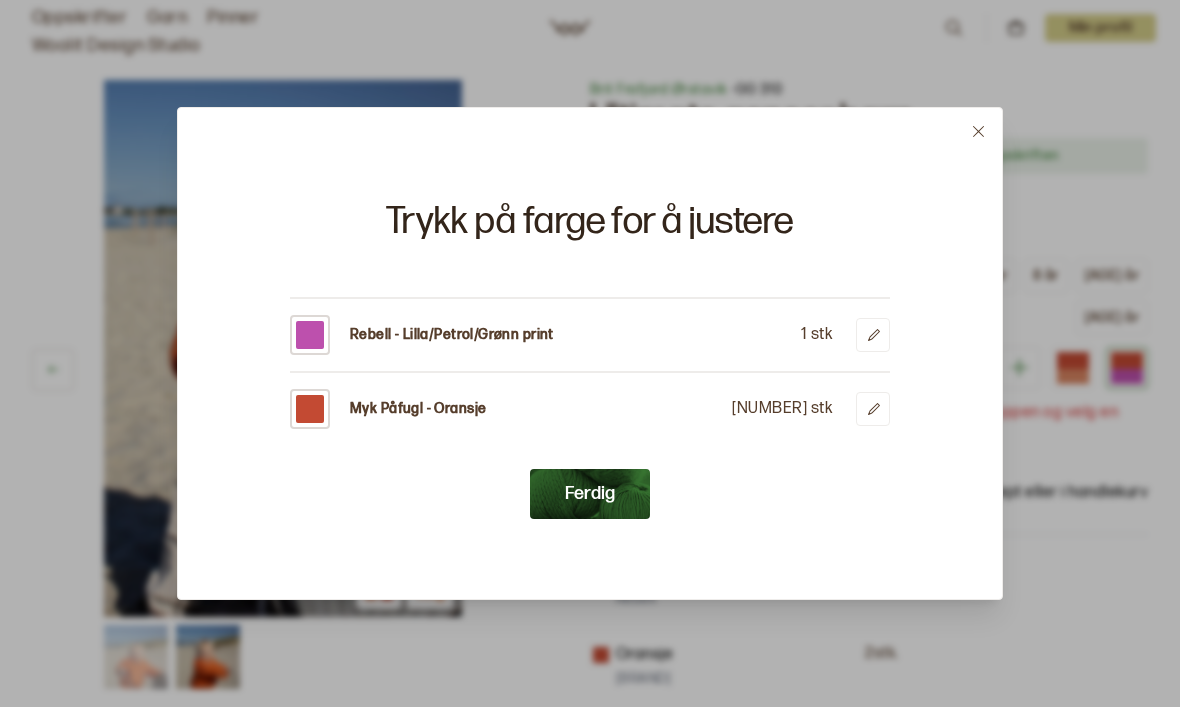 click 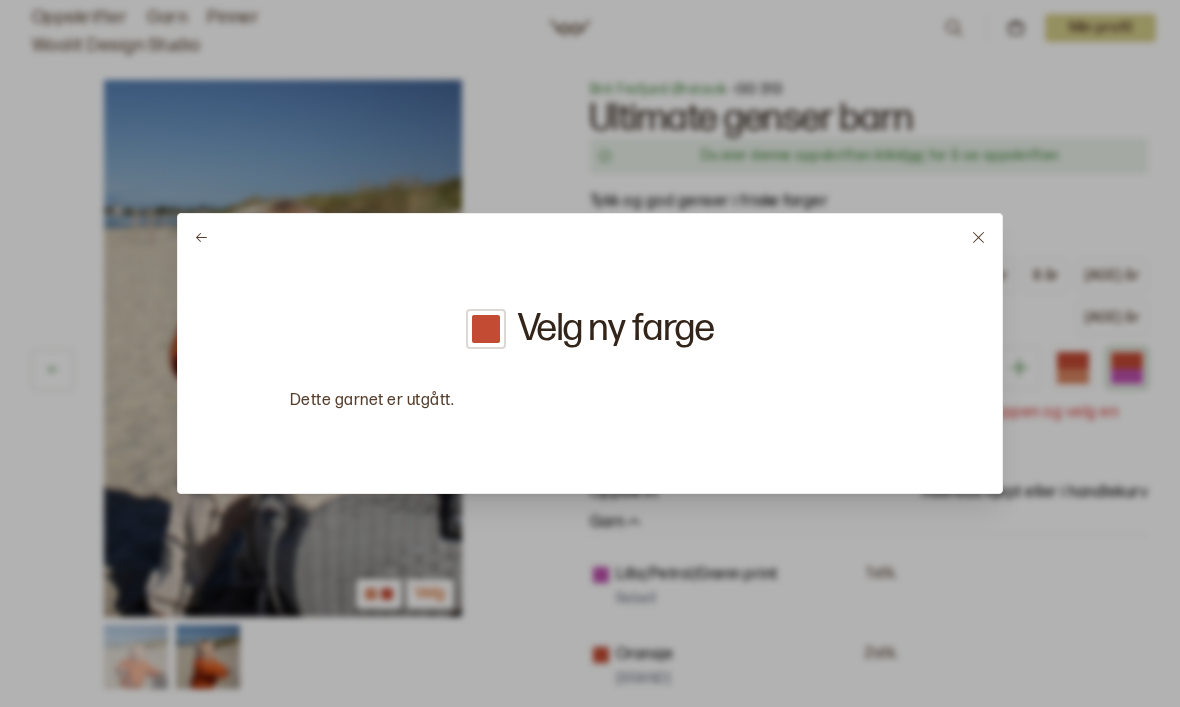 click on "Velg ny farge" at bounding box center [616, 329] 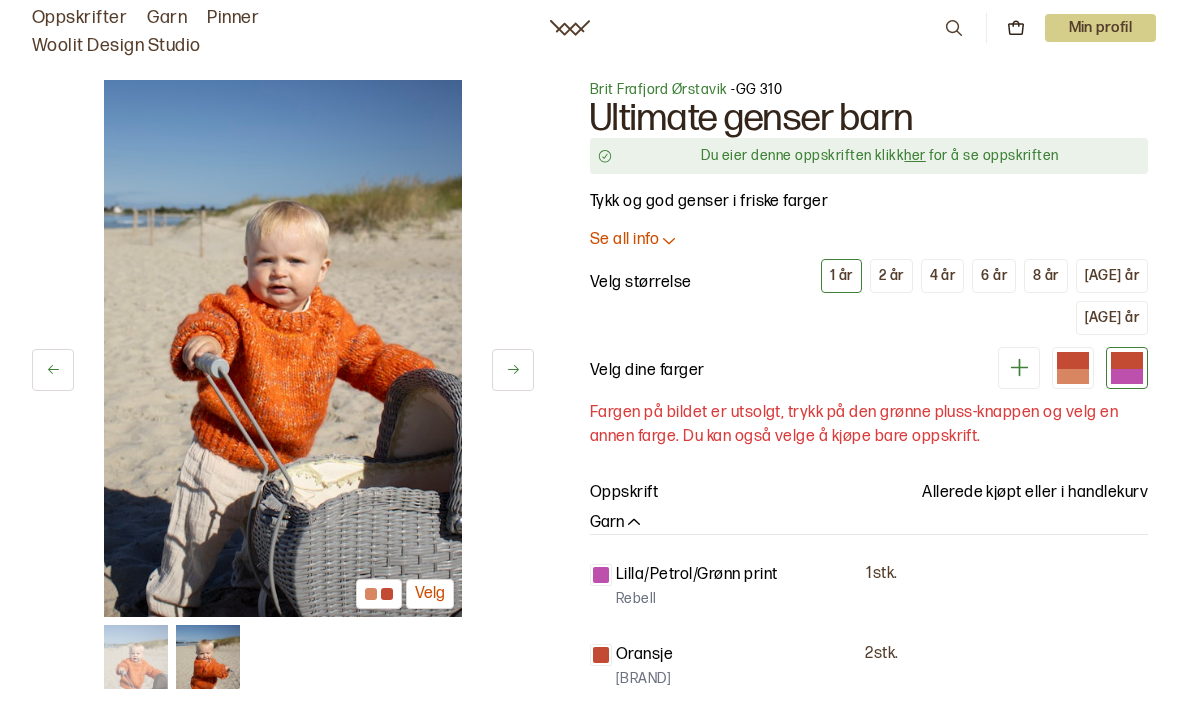 click 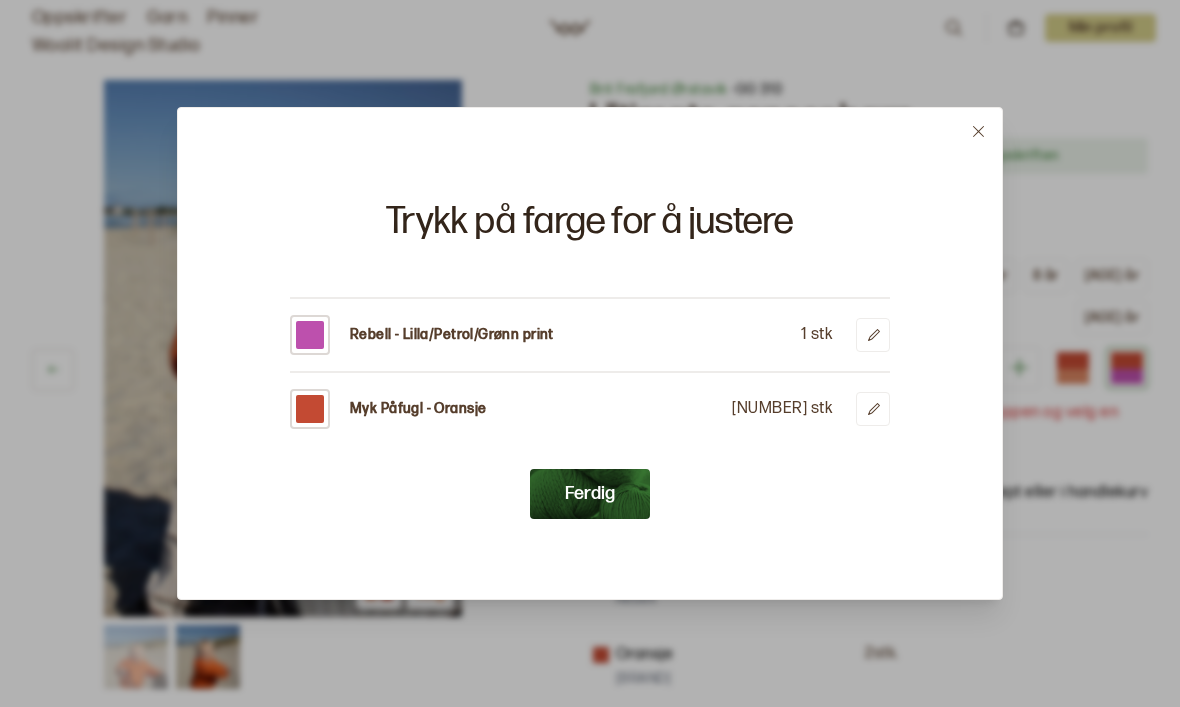 click 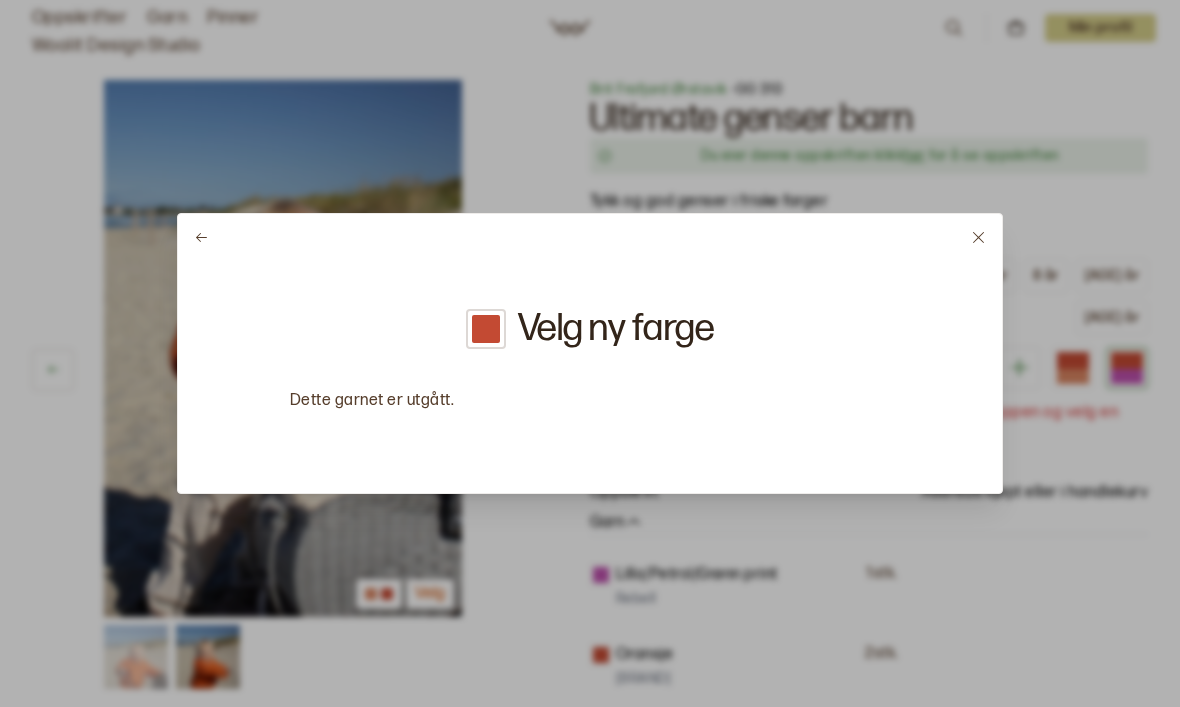 click at bounding box center [978, 237] 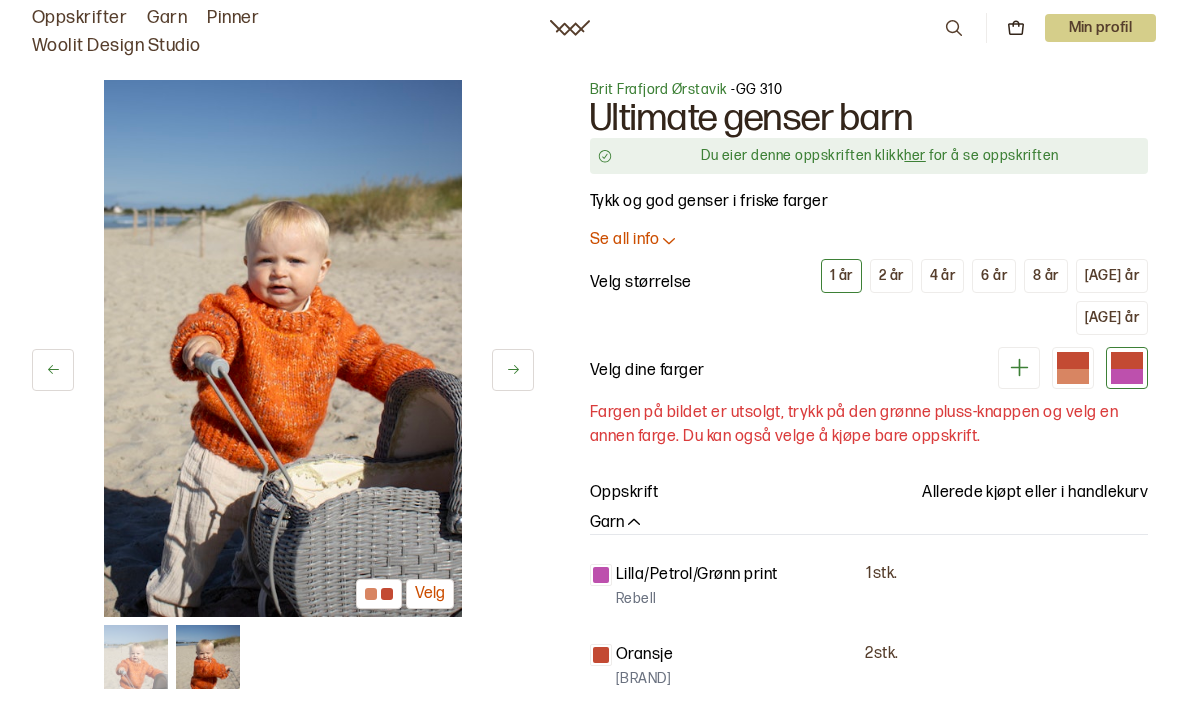 click at bounding box center [1127, 361] 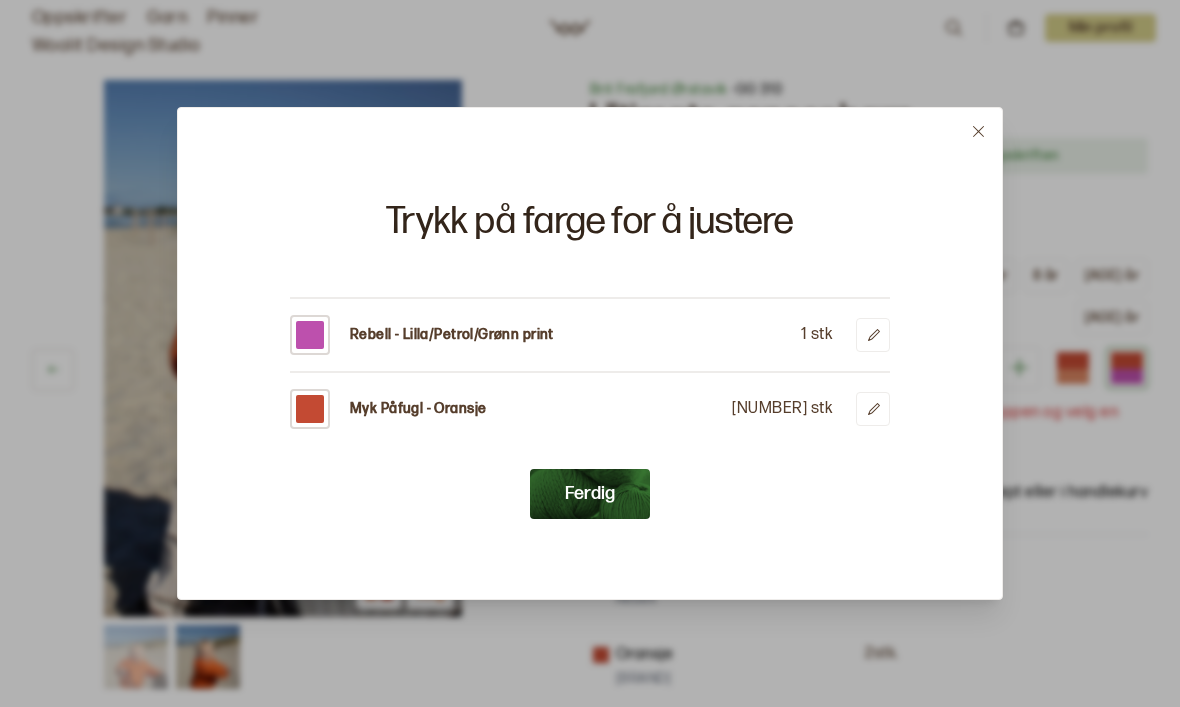click 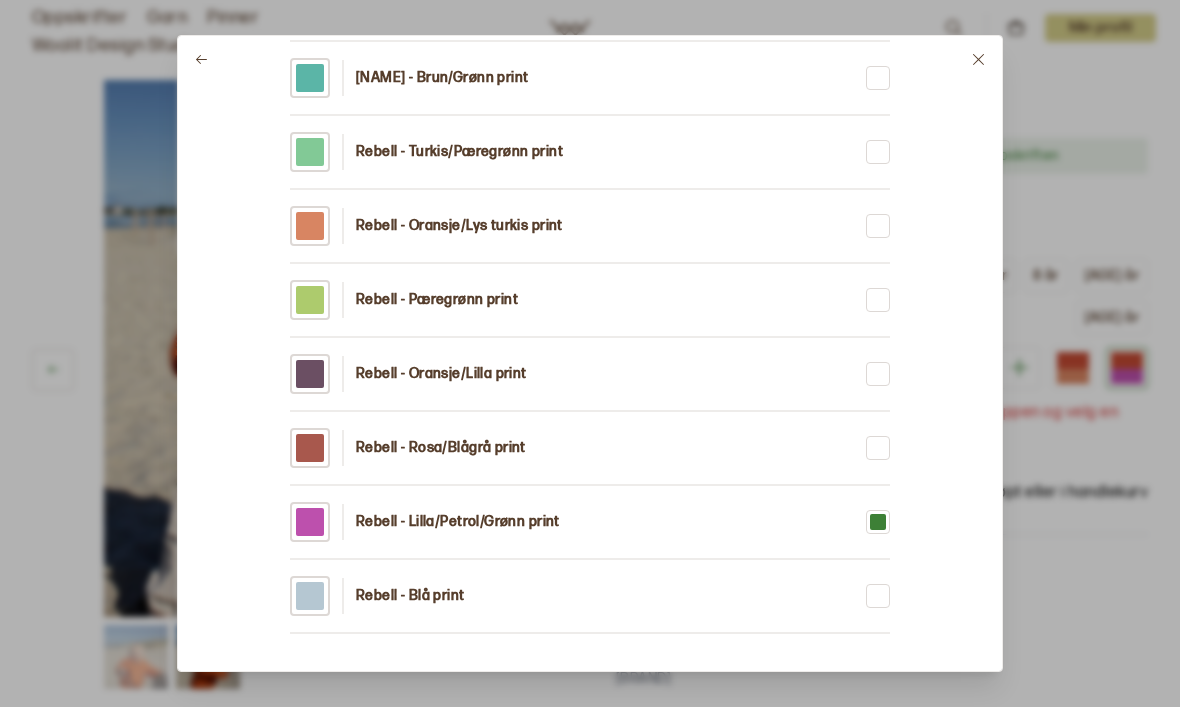 scroll, scrollTop: 261, scrollLeft: 0, axis: vertical 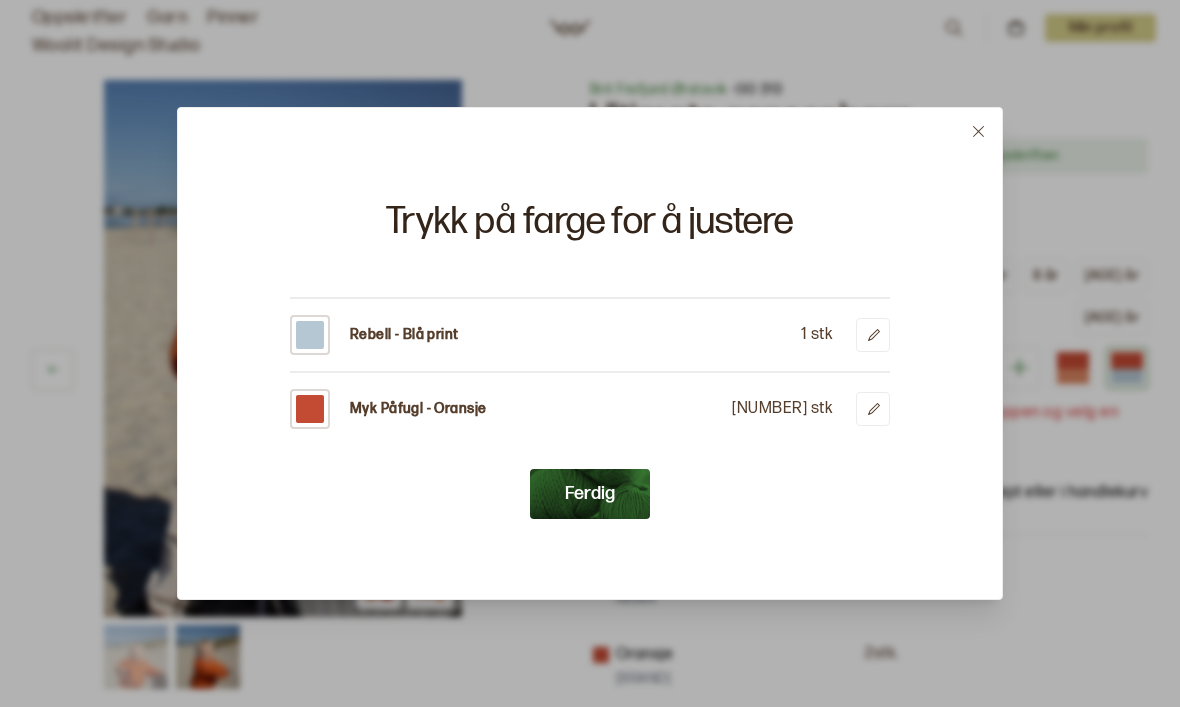 click on "Ferdig" at bounding box center [590, 494] 